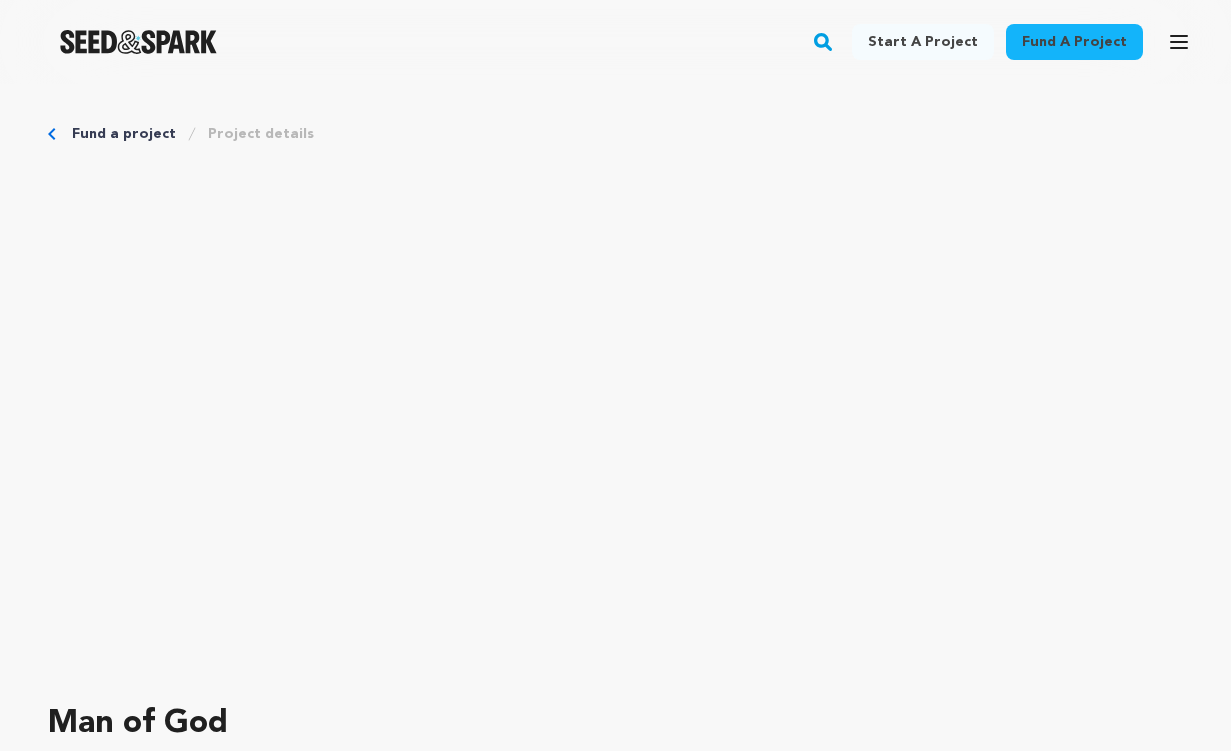scroll, scrollTop: 0, scrollLeft: 0, axis: both 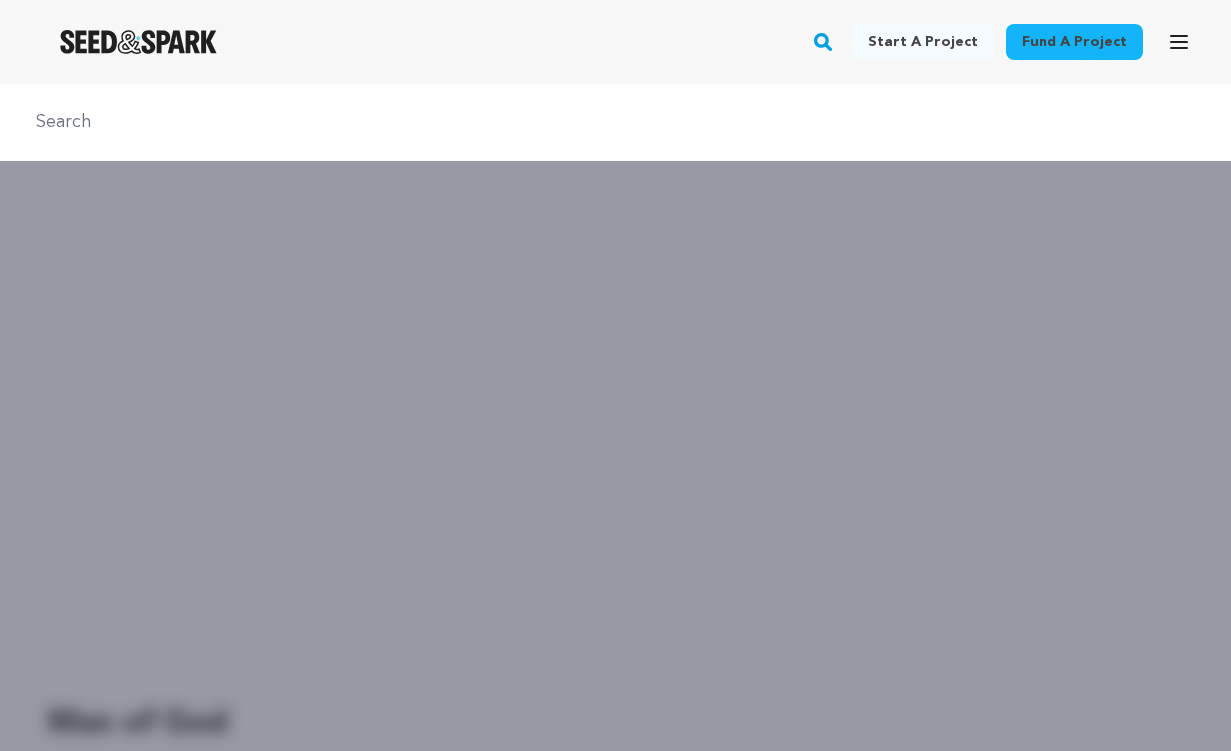 click at bounding box center (615, 122) 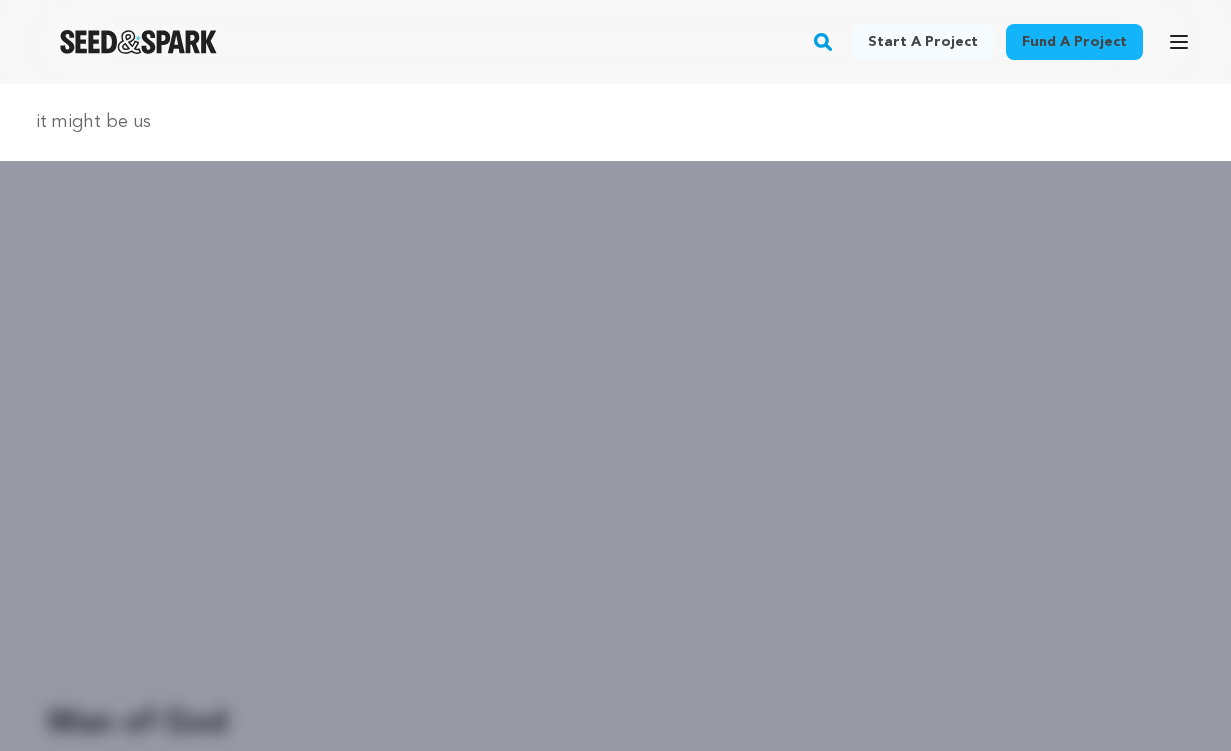 type on "it might be us" 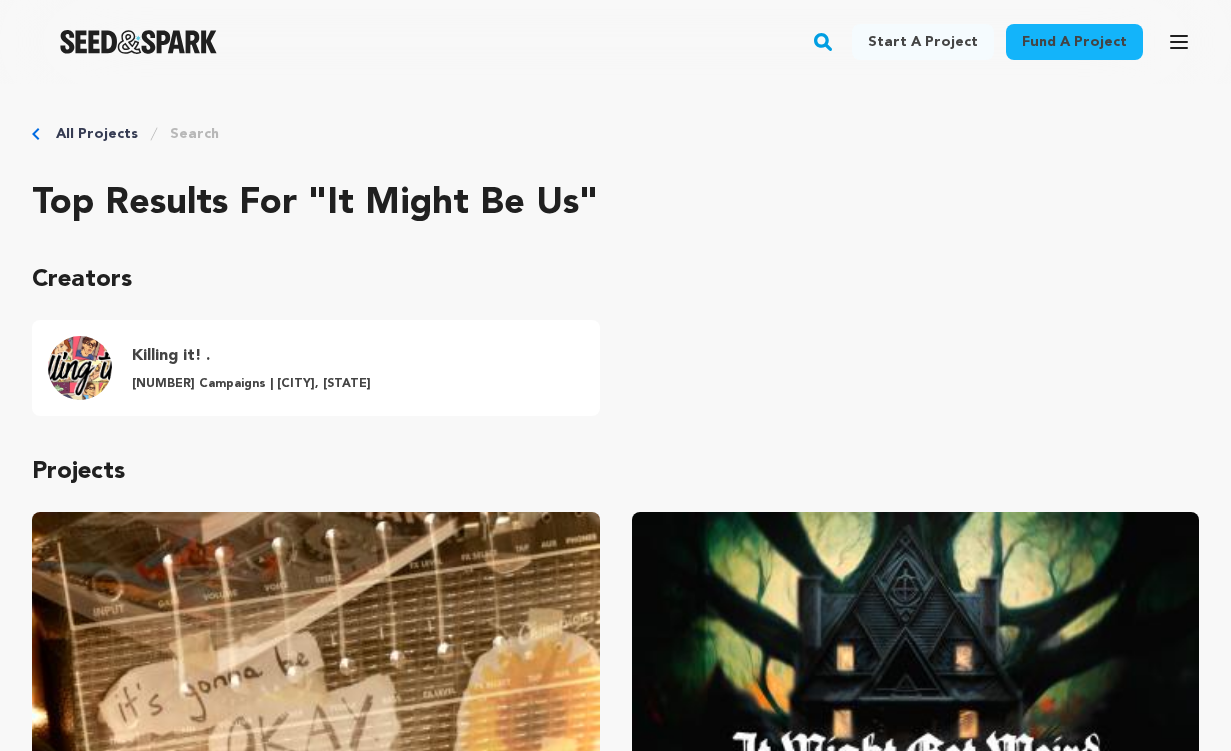 scroll, scrollTop: 0, scrollLeft: 0, axis: both 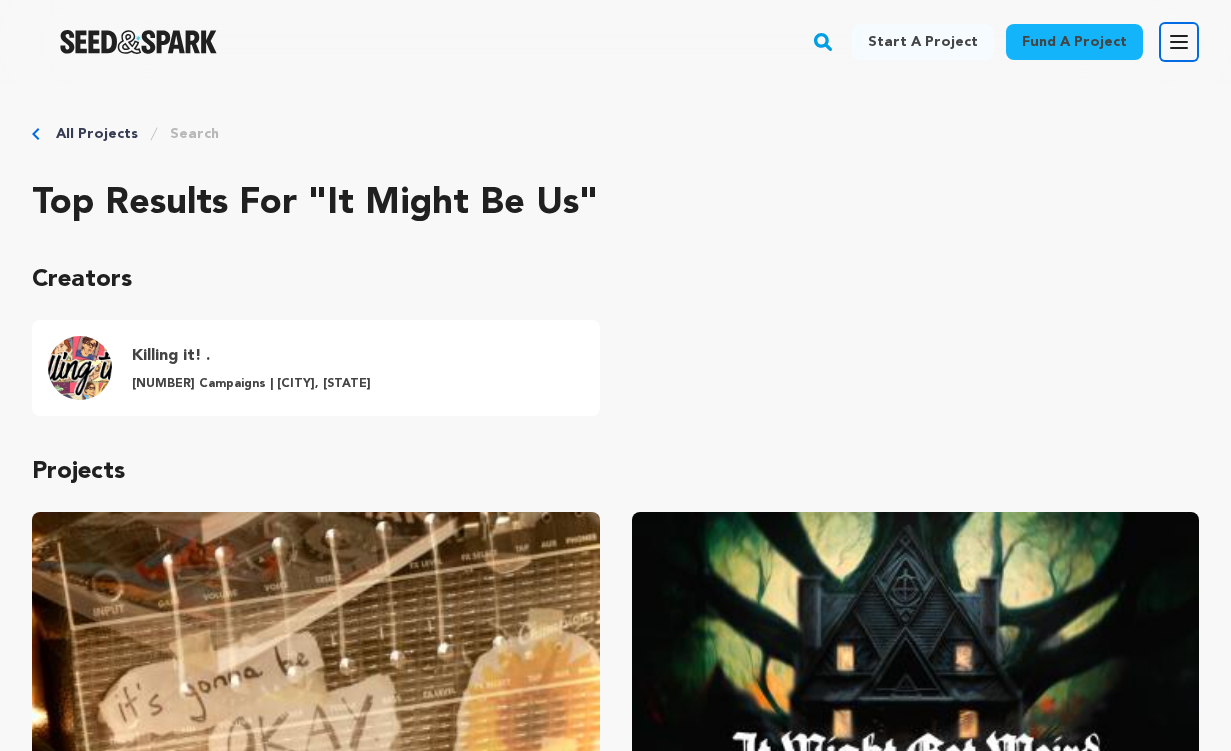 click 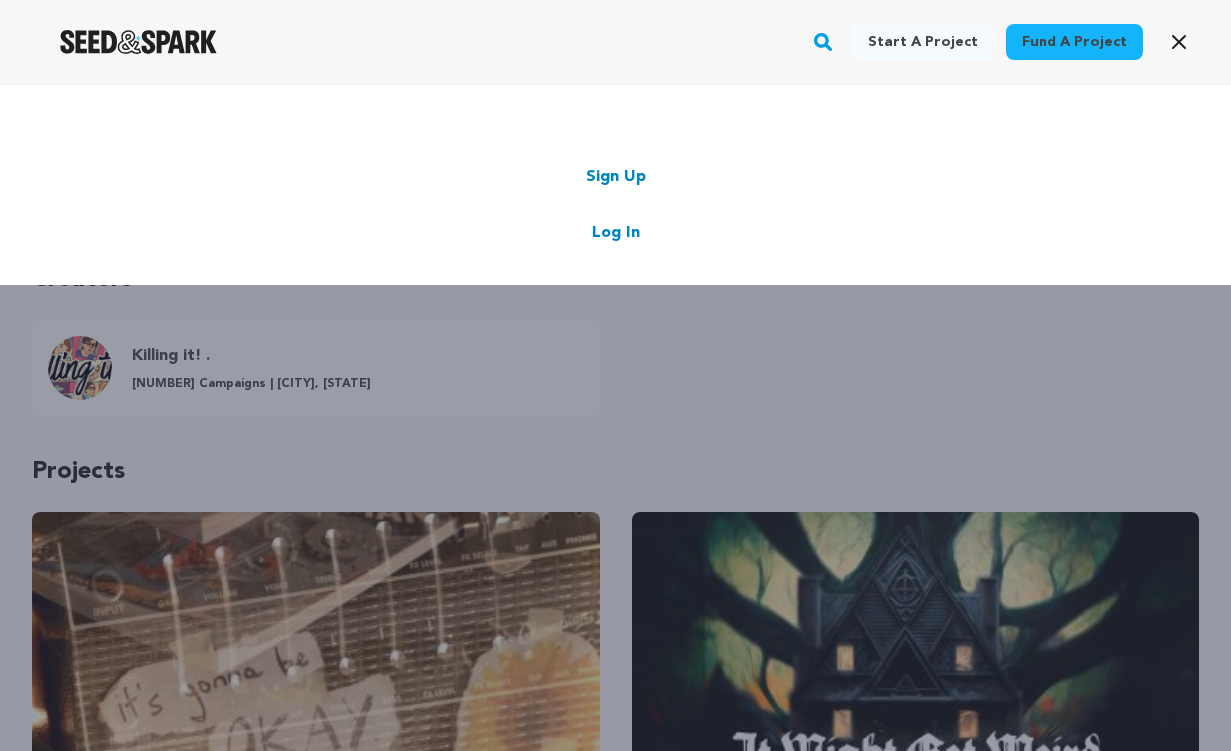 click on "Log In" at bounding box center [616, 233] 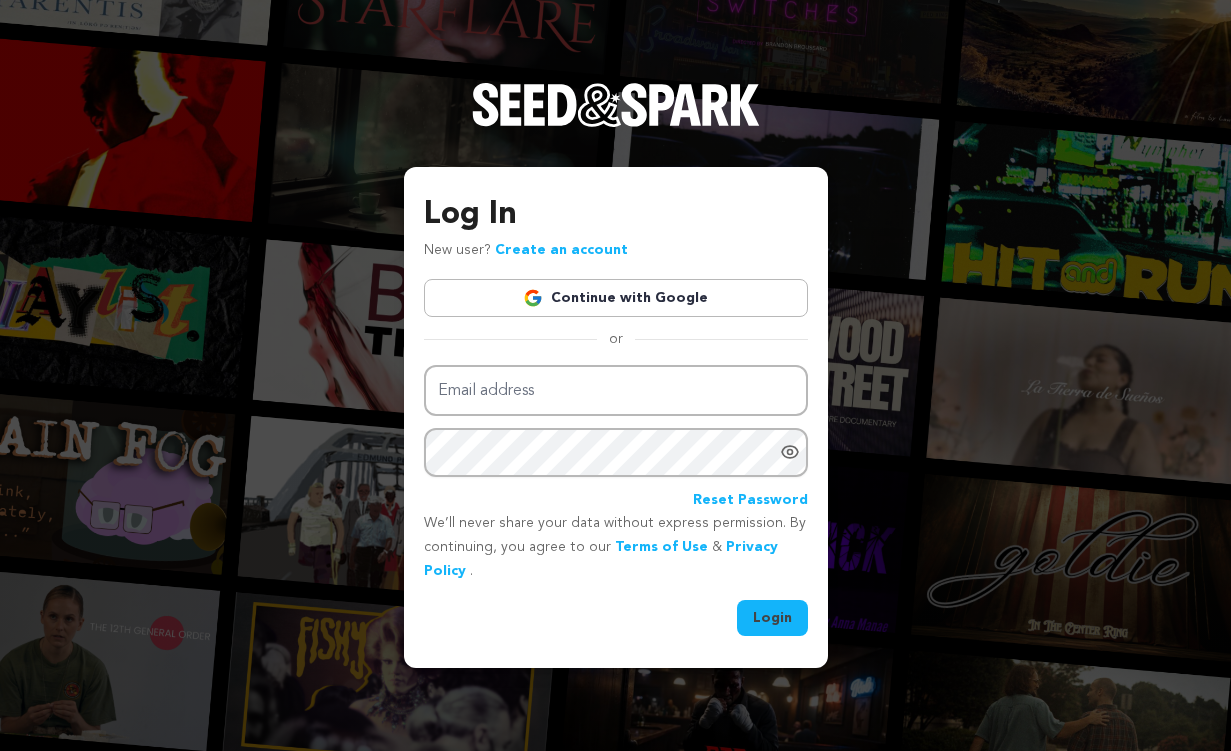 scroll, scrollTop: 0, scrollLeft: 0, axis: both 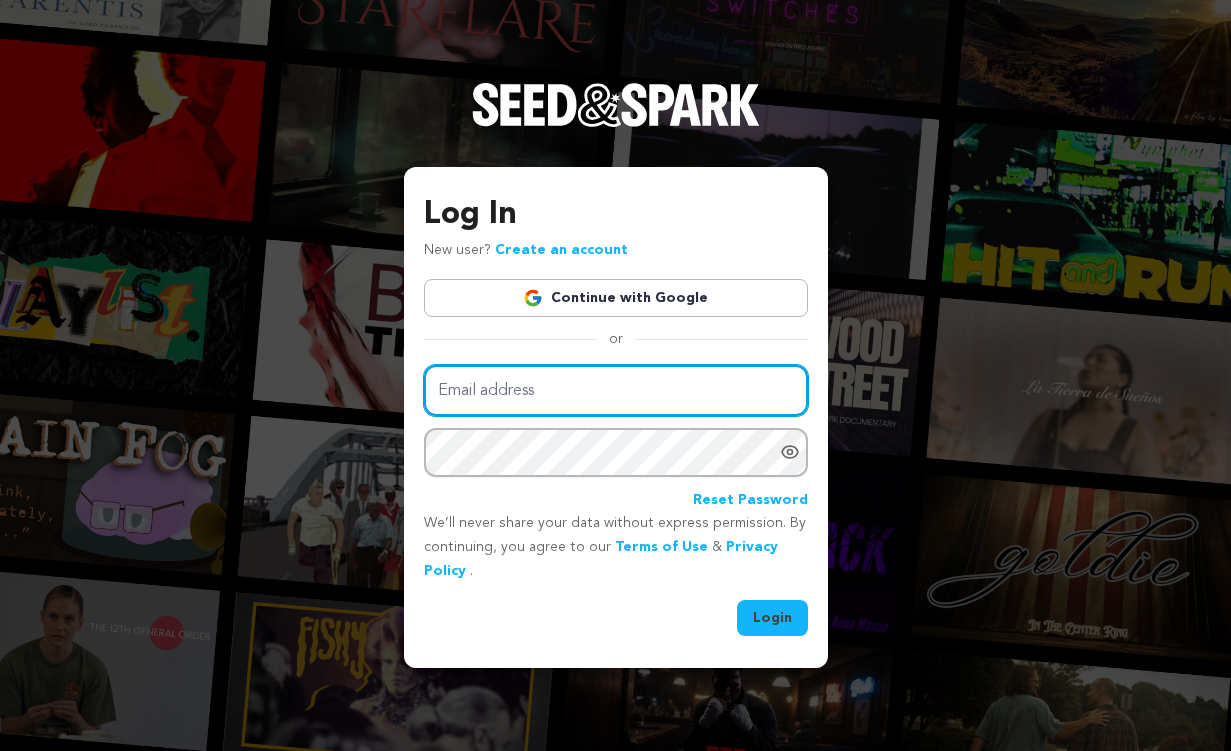 click on "Email address" at bounding box center (616, 390) 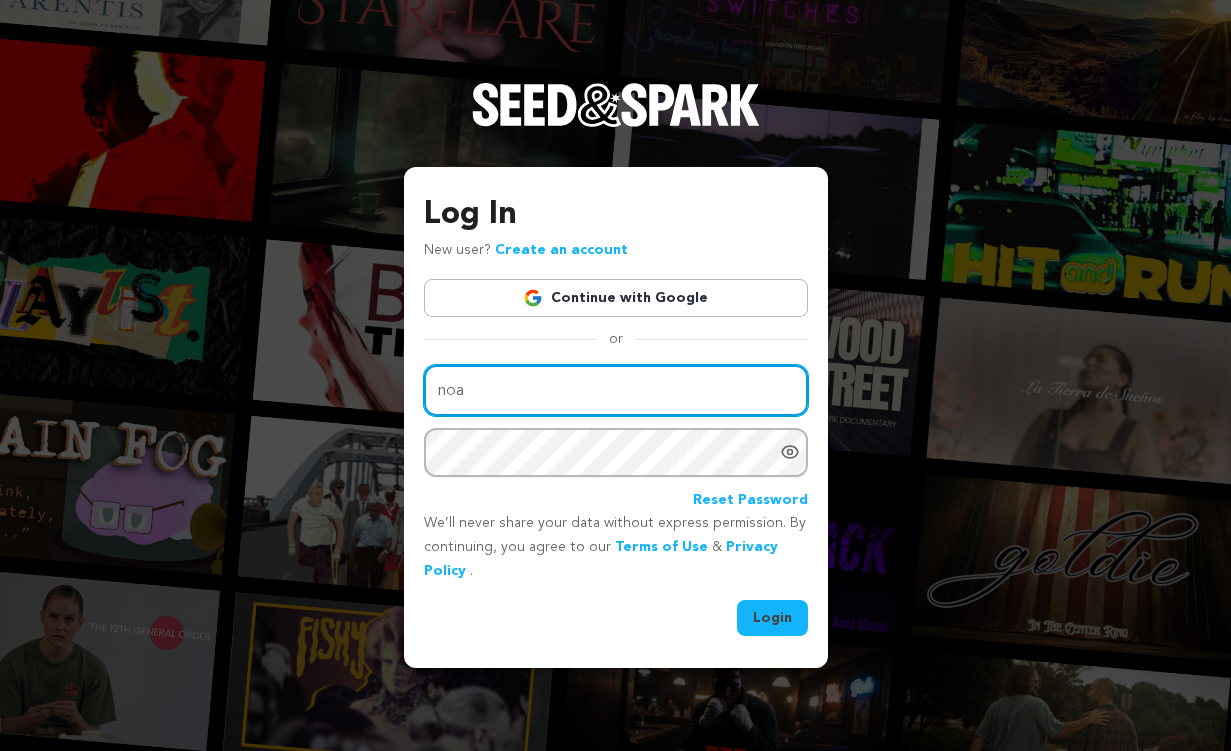 type on "noahkelly0926@gmail.com" 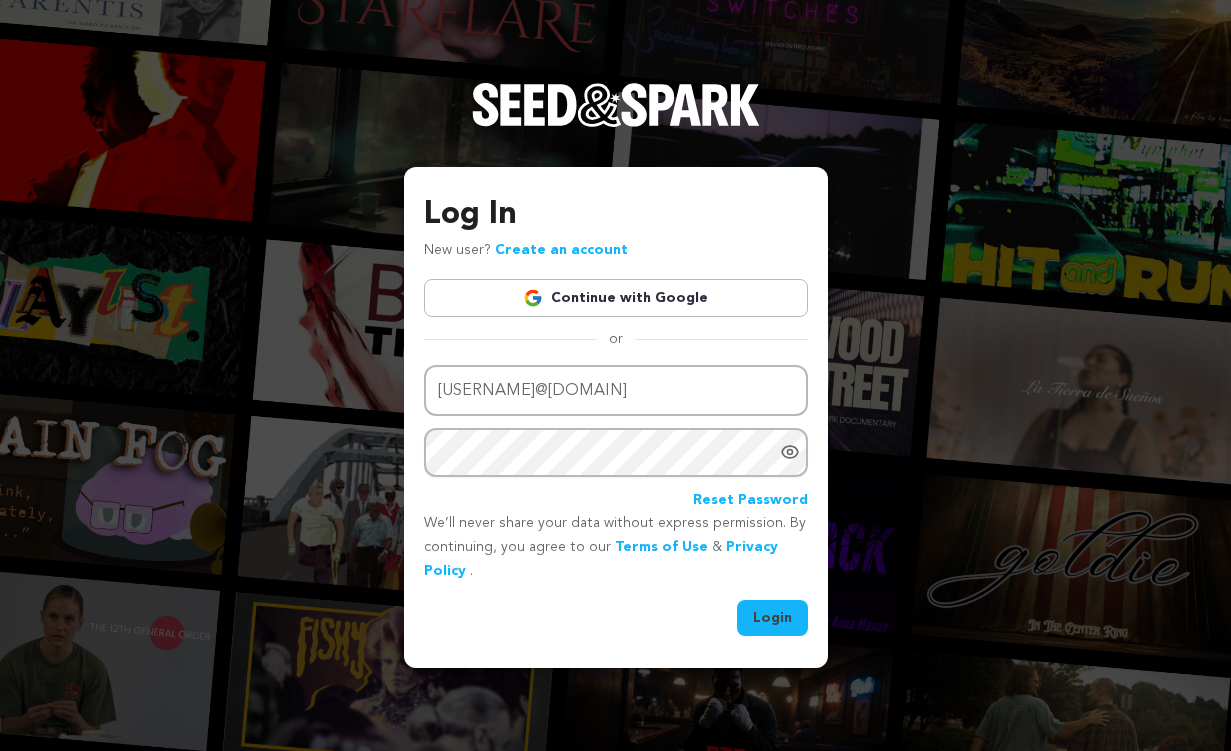 click on "Login" at bounding box center (772, 618) 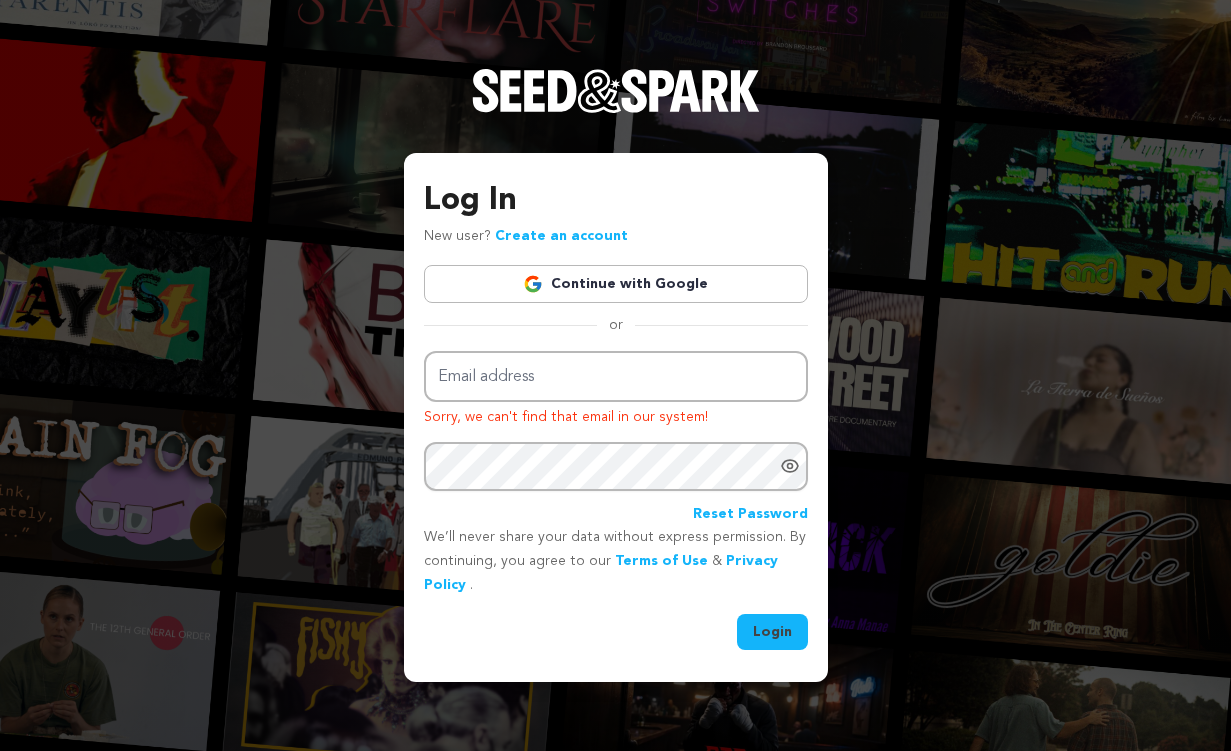 scroll, scrollTop: 0, scrollLeft: 0, axis: both 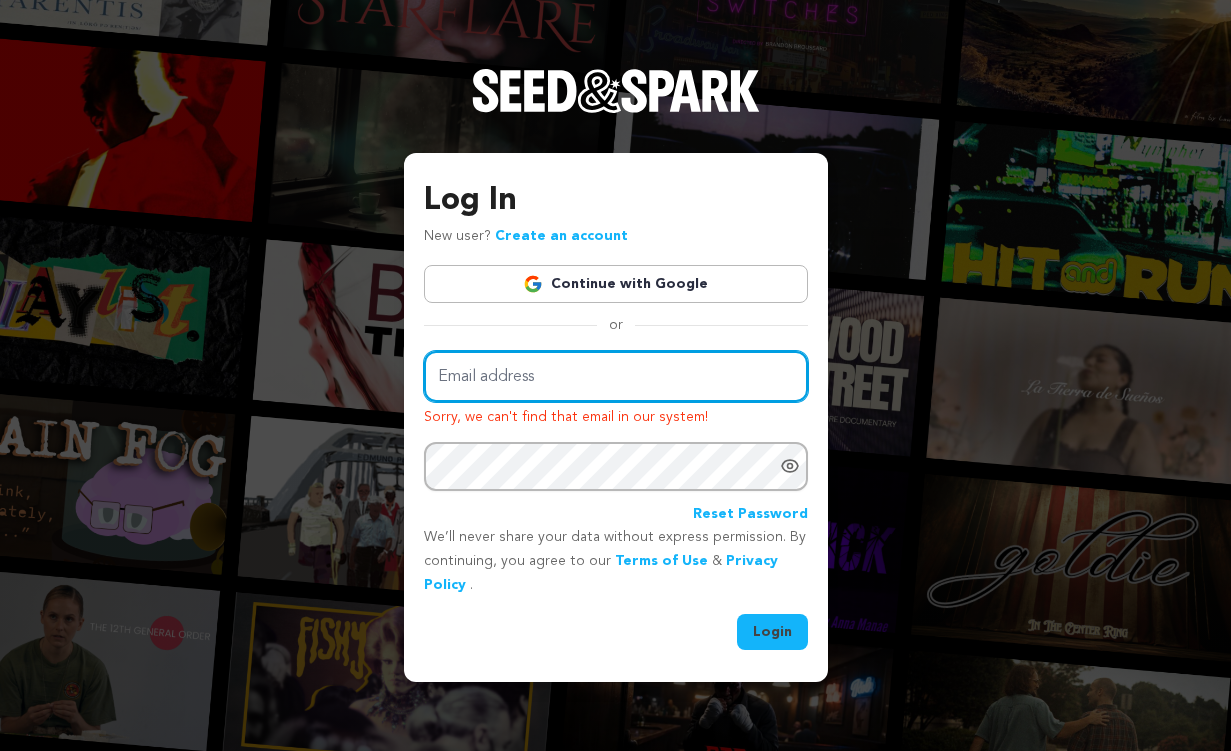click on "Email address" at bounding box center (616, 376) 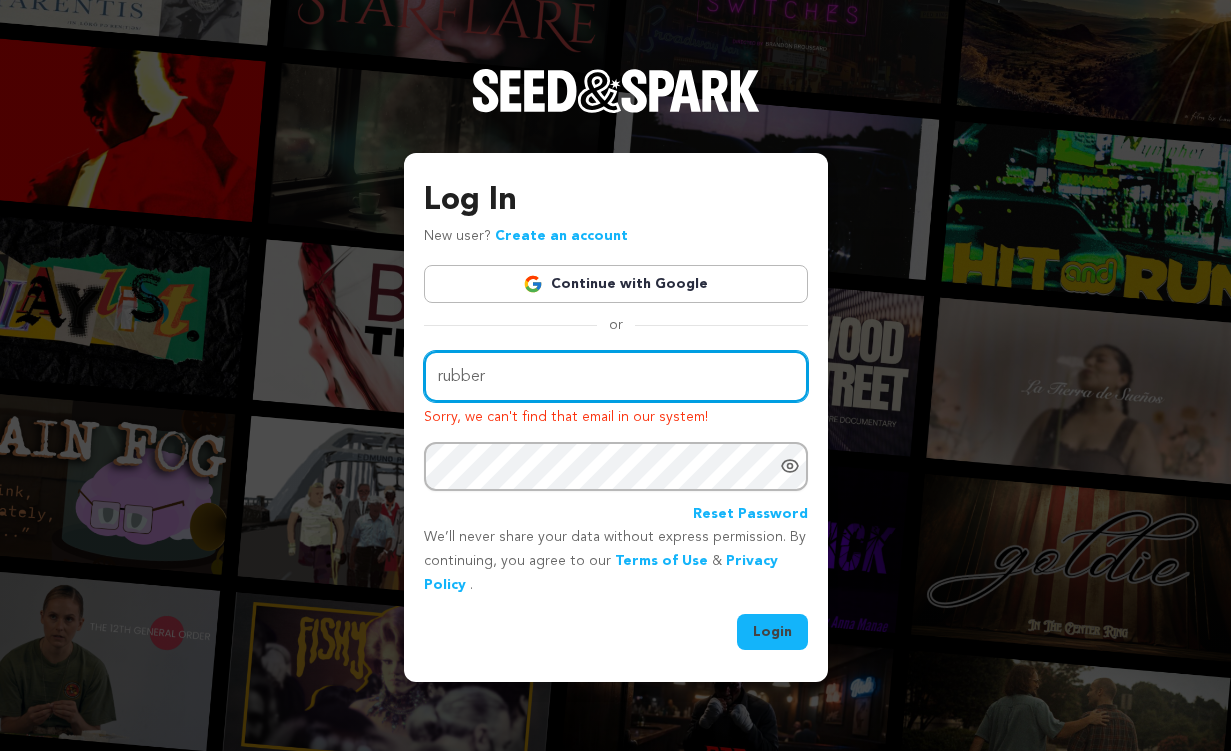 type on "rubberbabyfilms@gmail.com" 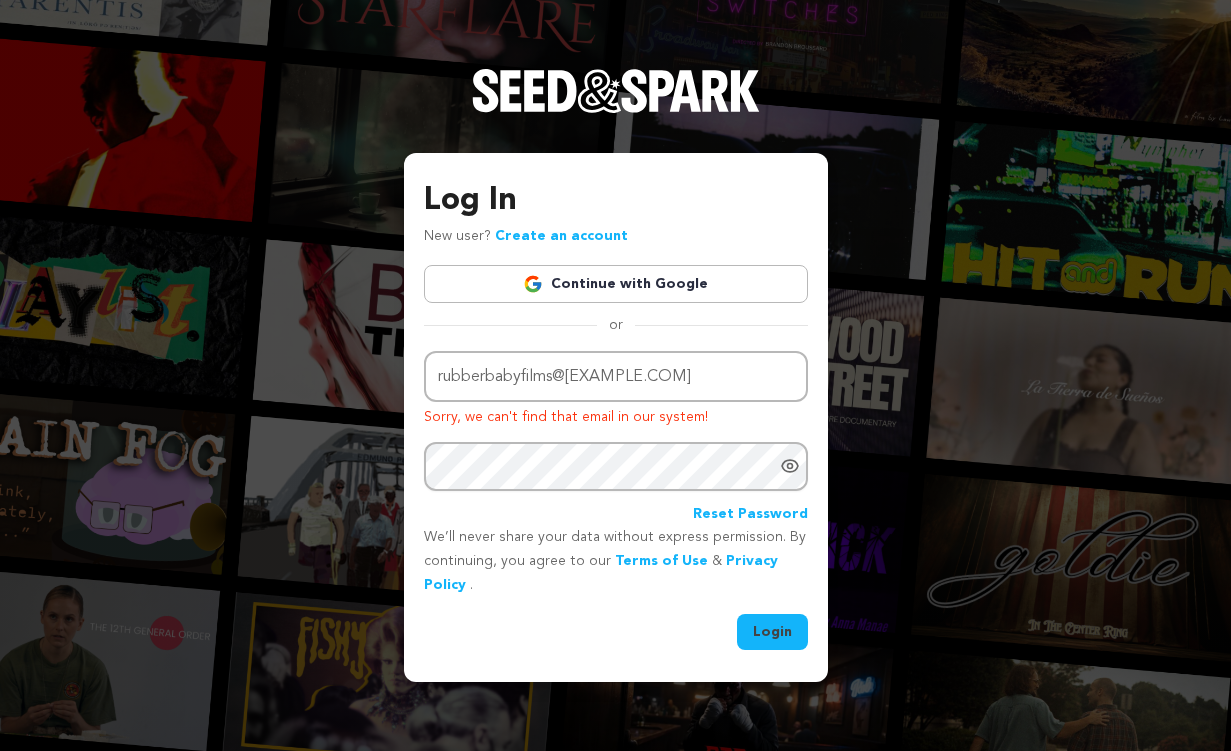 click on "Login" at bounding box center (772, 632) 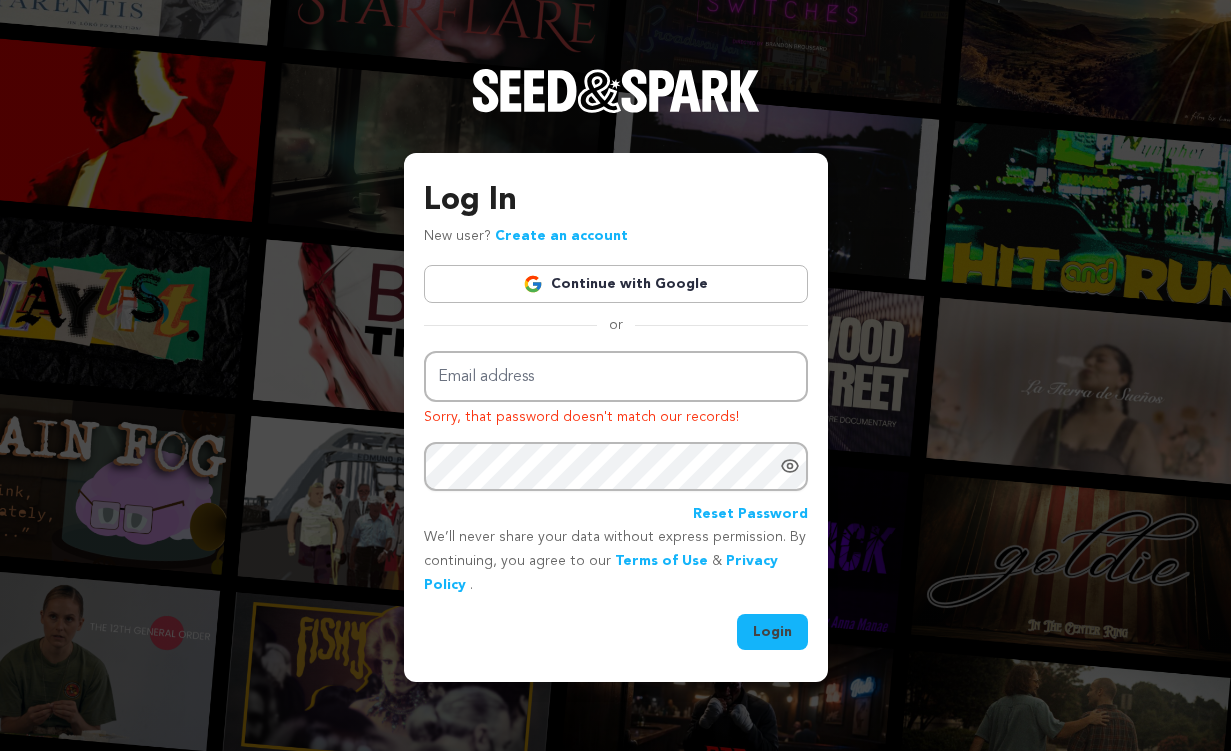 scroll, scrollTop: 0, scrollLeft: 0, axis: both 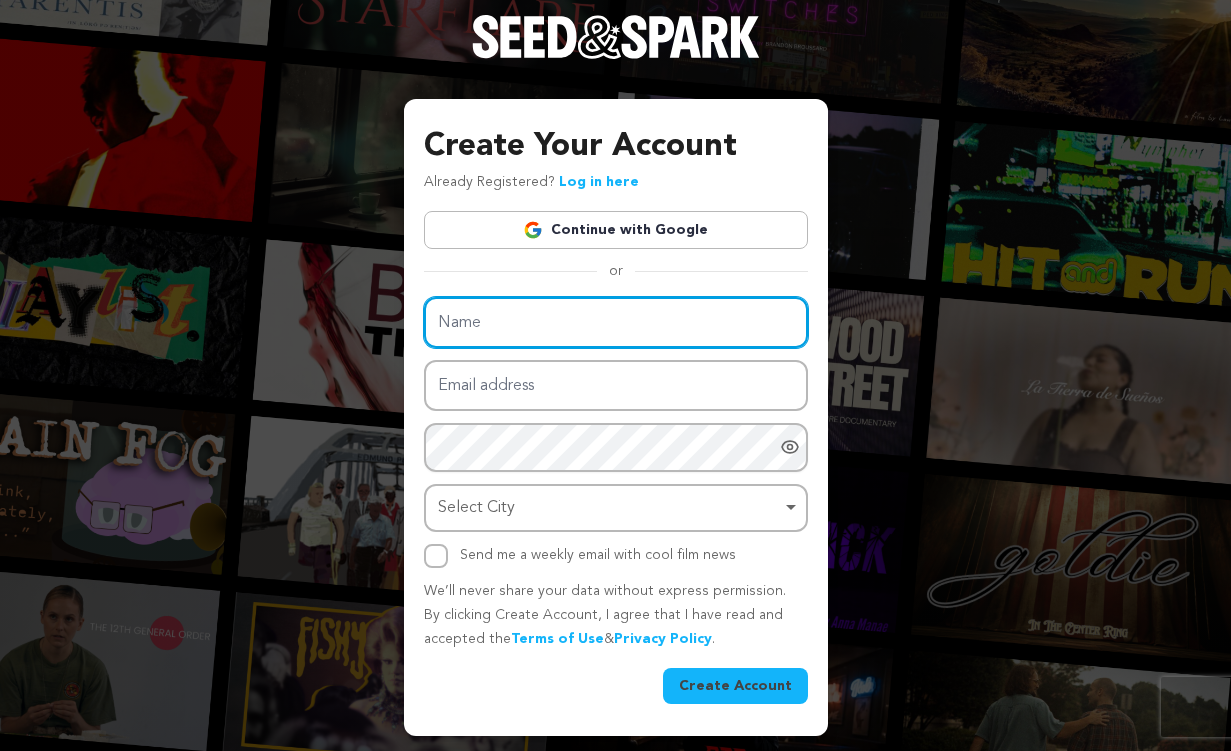 click on "Name" at bounding box center [616, 322] 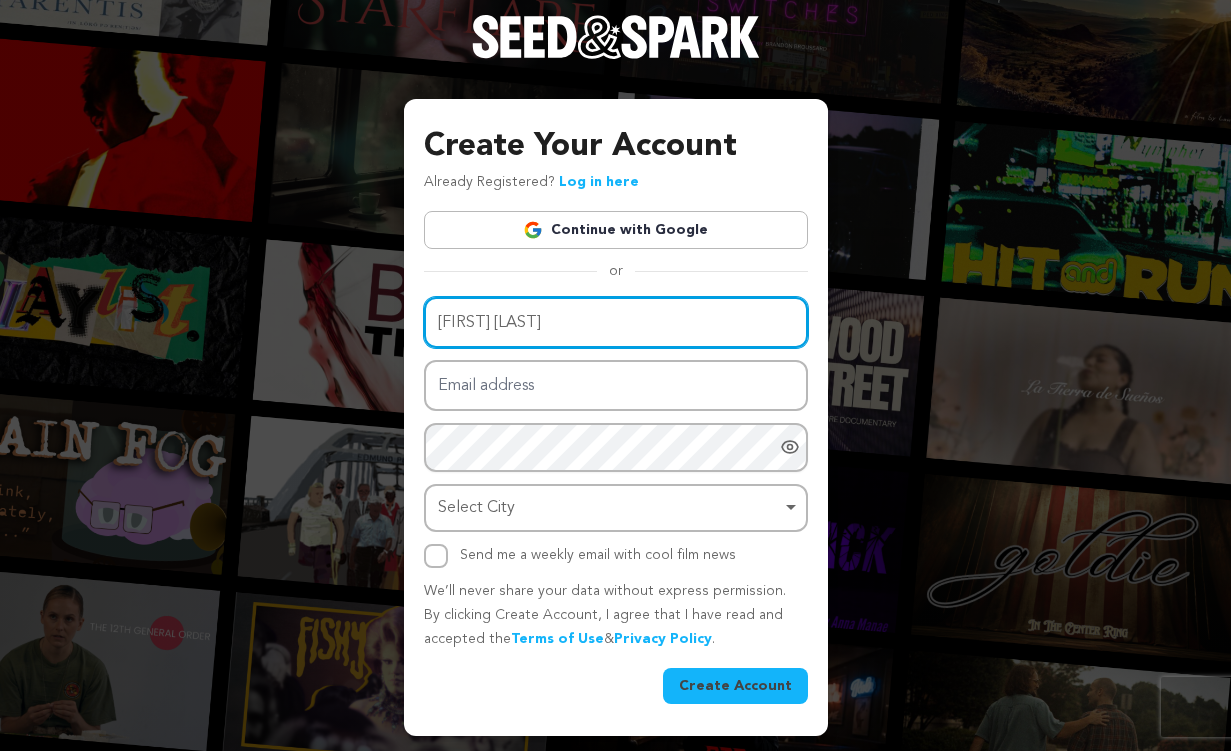 type on "Noah Kelly" 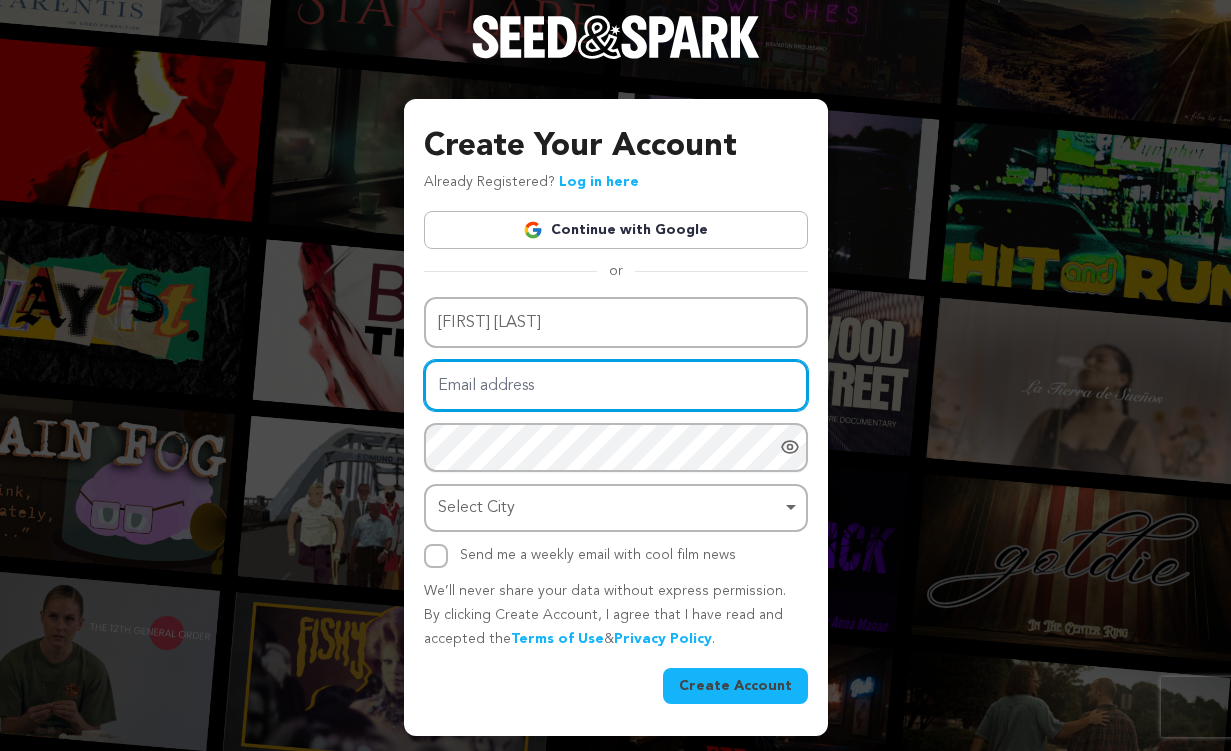 click on "Email address" at bounding box center [616, 385] 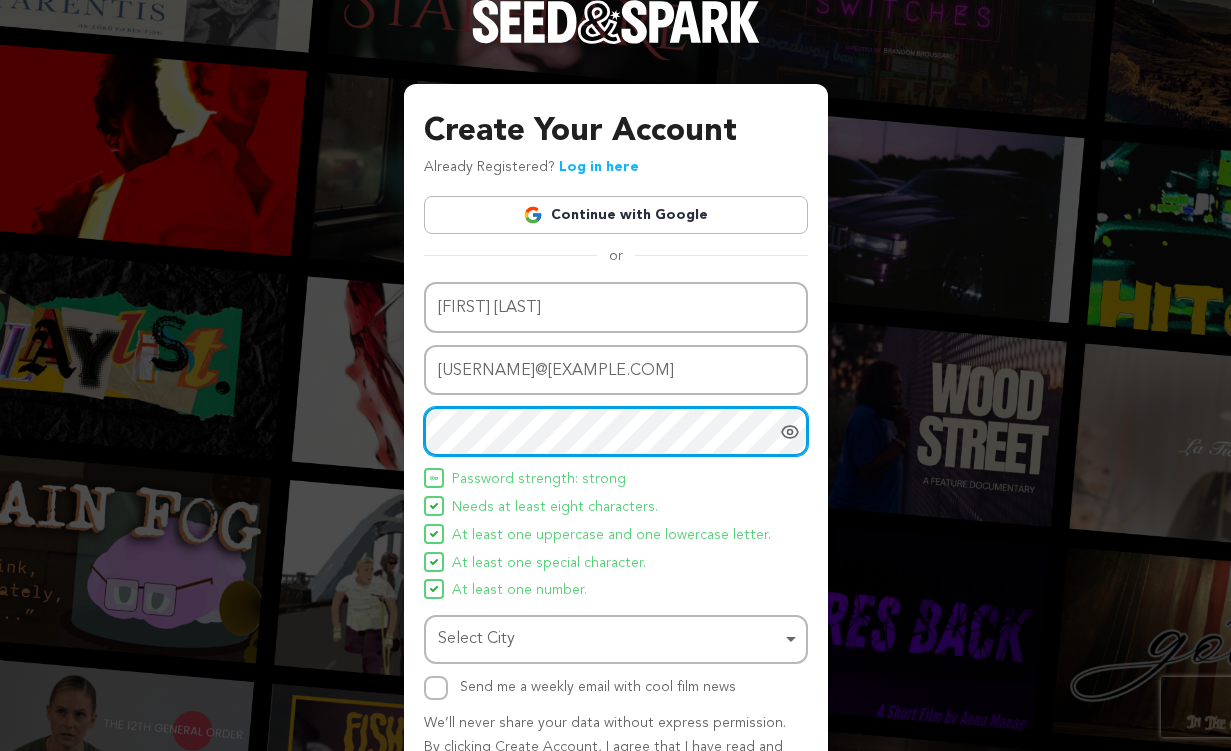 click on "Select City Remove item" at bounding box center [610, 639] 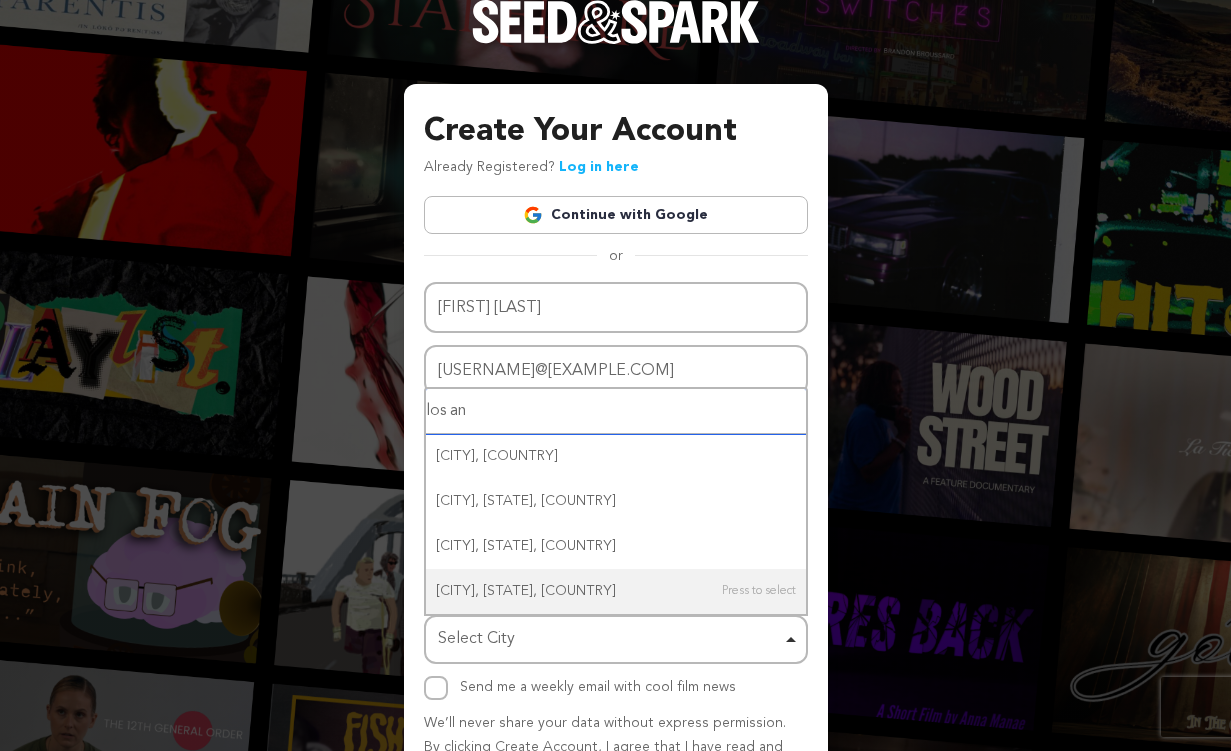 type on "los ang" 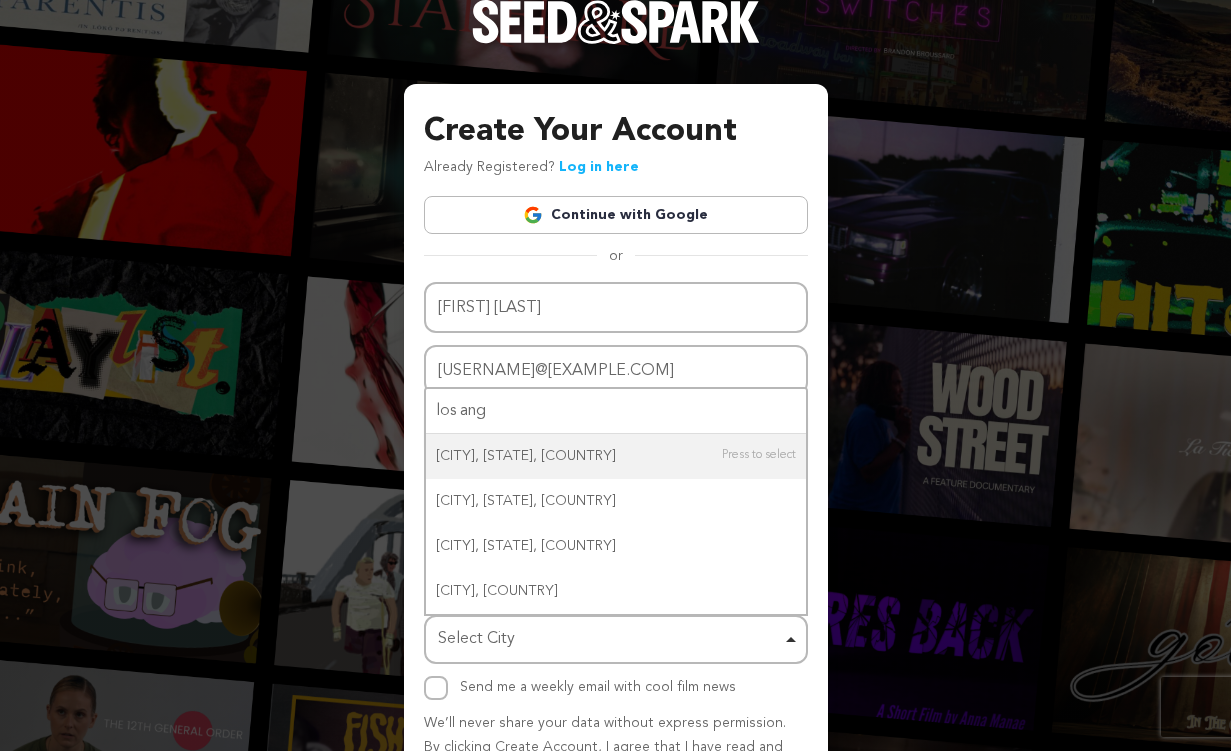 type 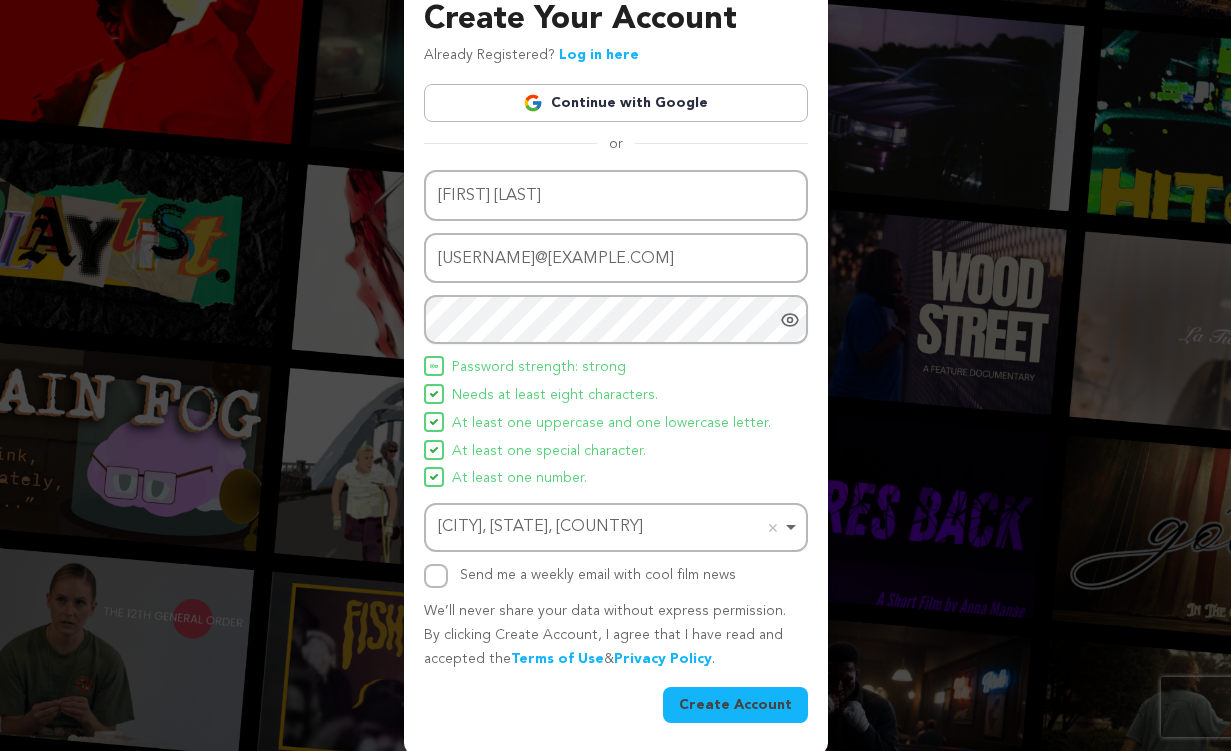 scroll, scrollTop: 116, scrollLeft: 0, axis: vertical 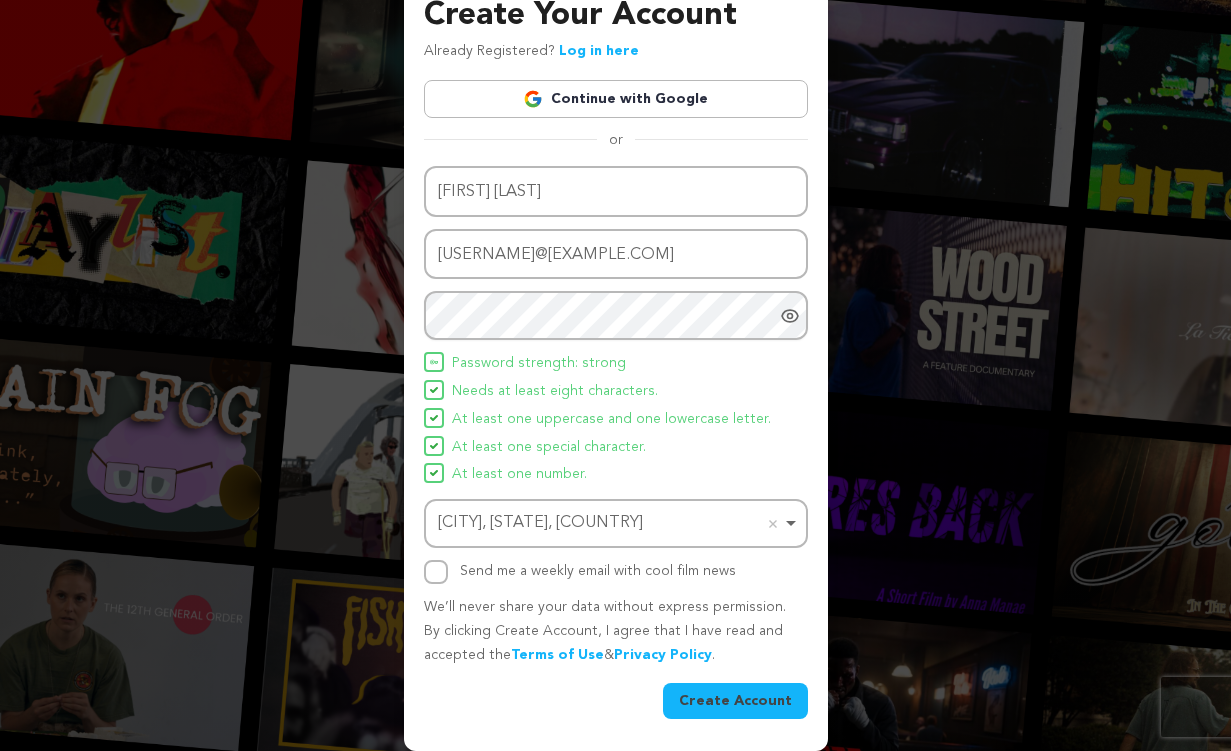 click on "Create Account" at bounding box center [735, 701] 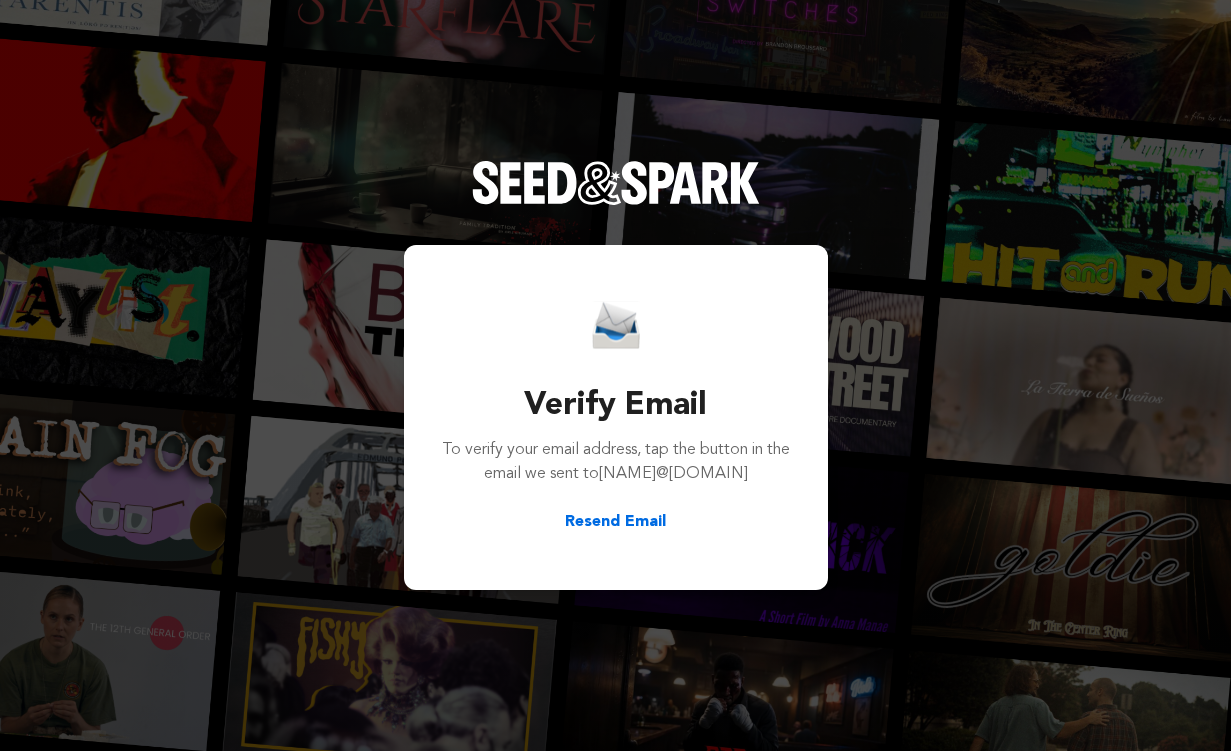 scroll, scrollTop: 0, scrollLeft: 0, axis: both 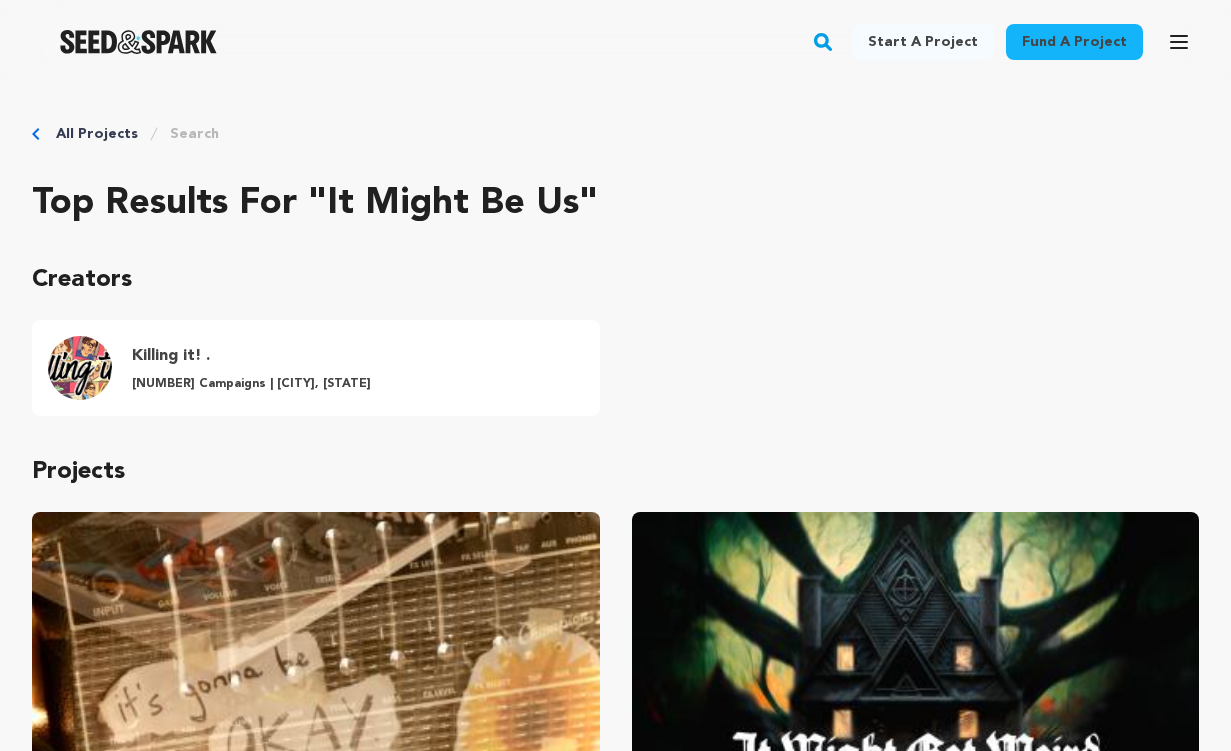 click 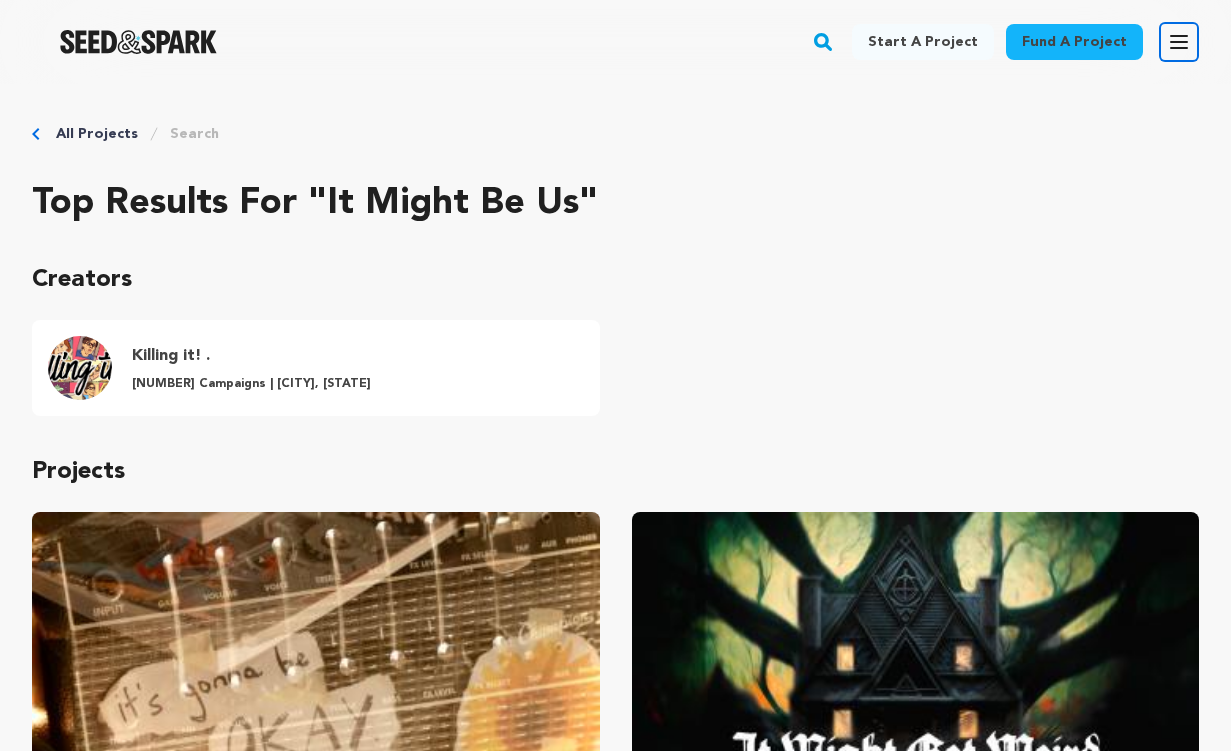 click 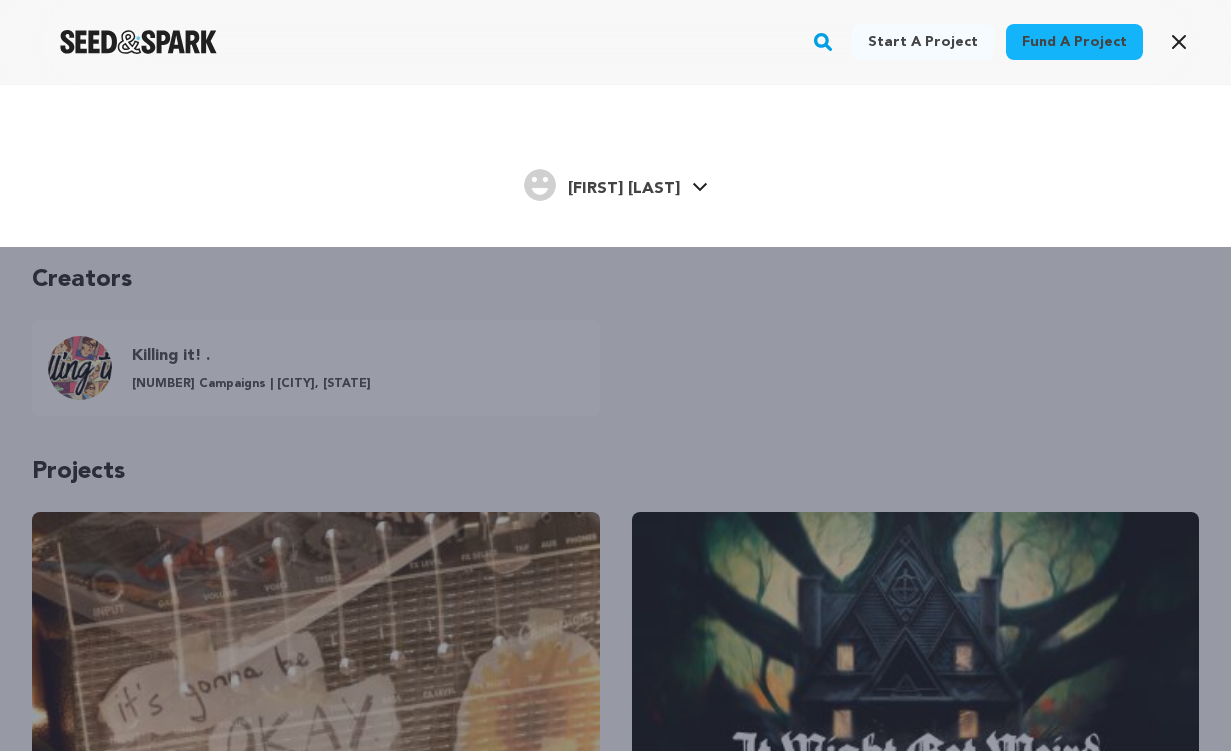 click on "[FIRST] [LAST]." at bounding box center (624, 189) 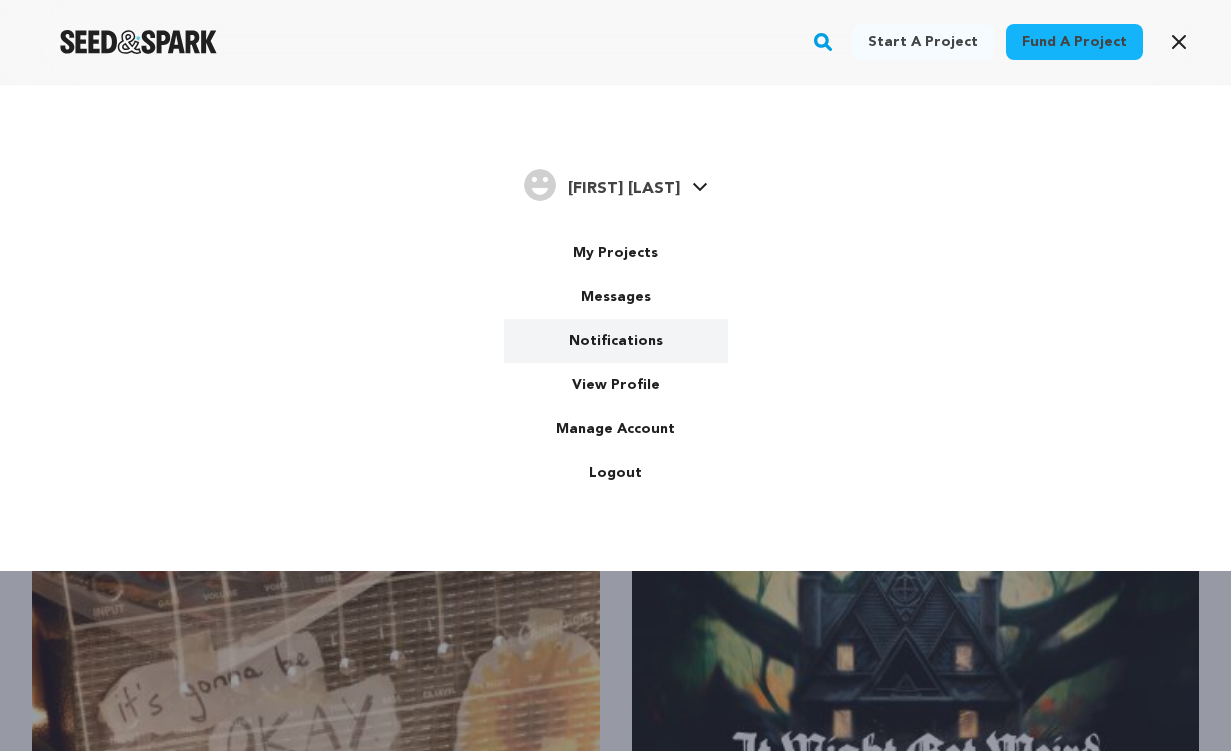 click on "Notifications" at bounding box center (616, 341) 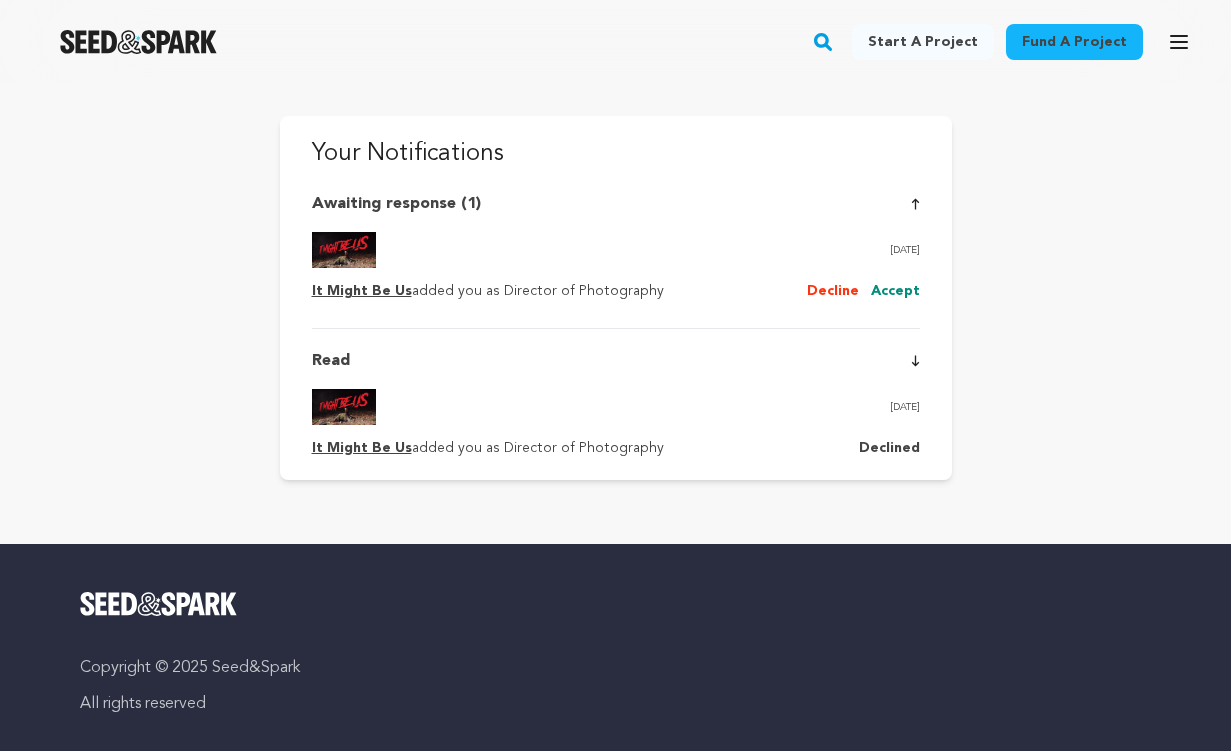 scroll, scrollTop: 0, scrollLeft: 0, axis: both 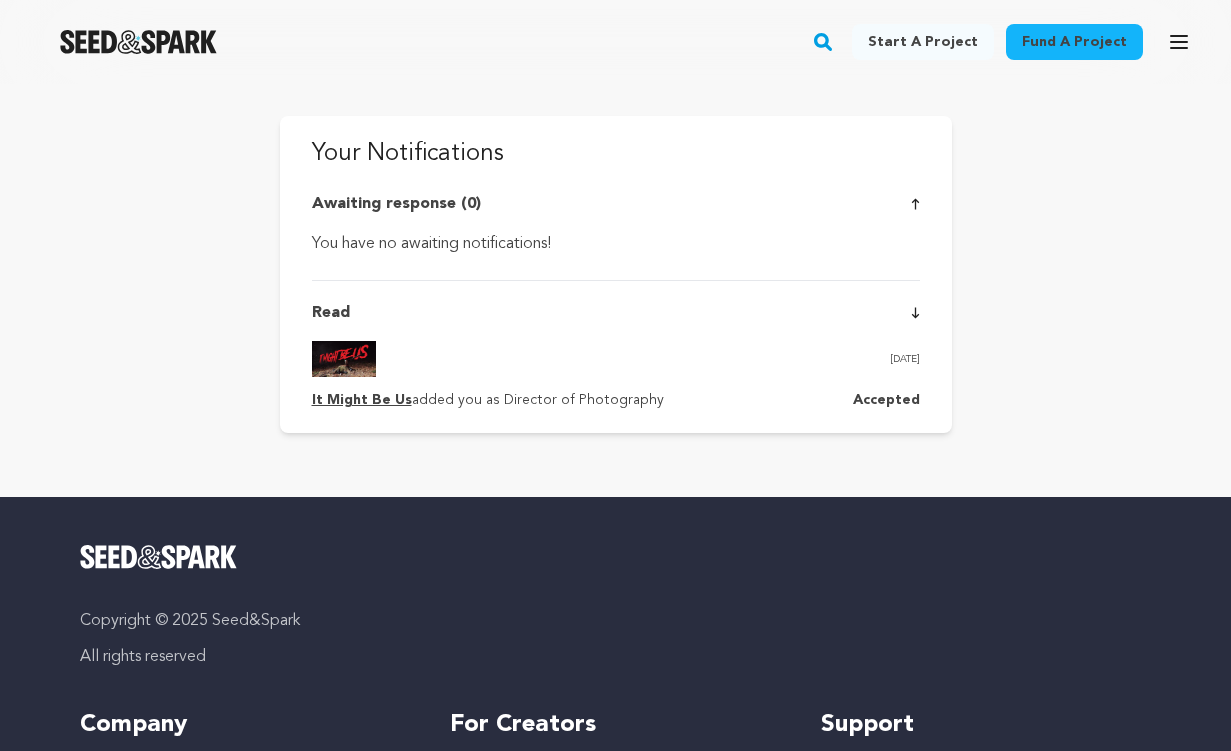 click on "It Might Be Us" at bounding box center [362, 400] 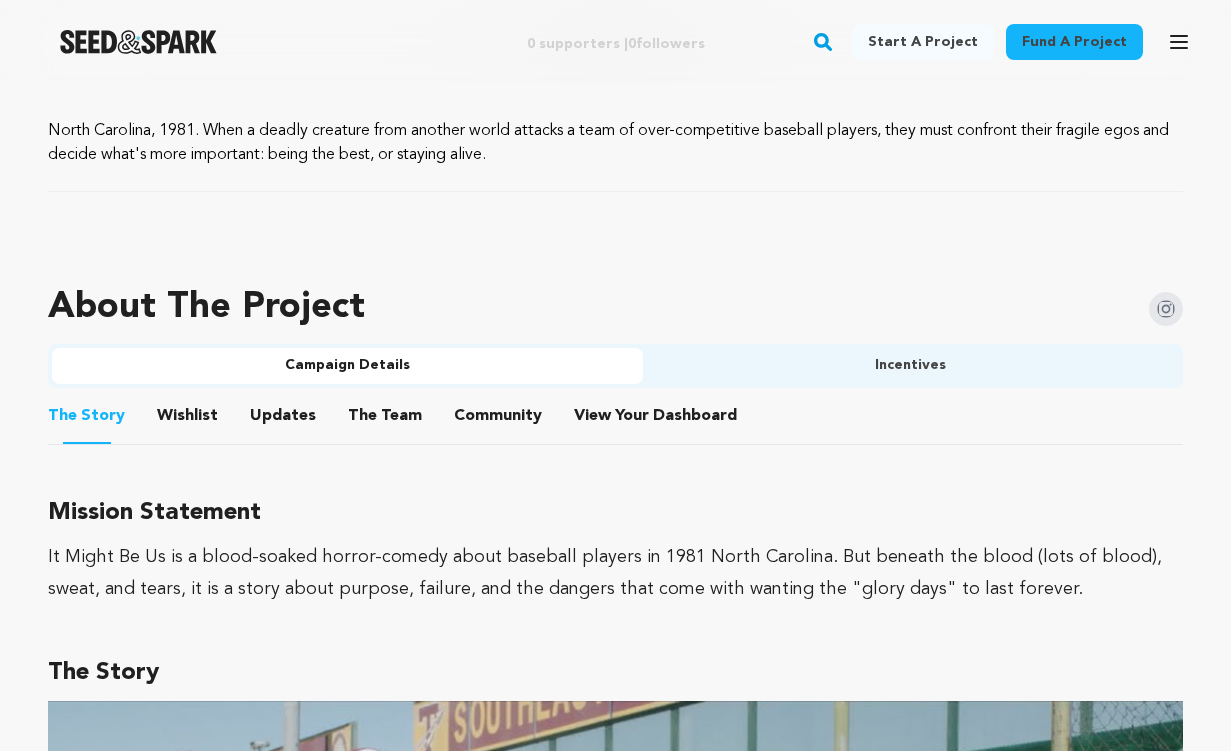 scroll, scrollTop: 984, scrollLeft: 0, axis: vertical 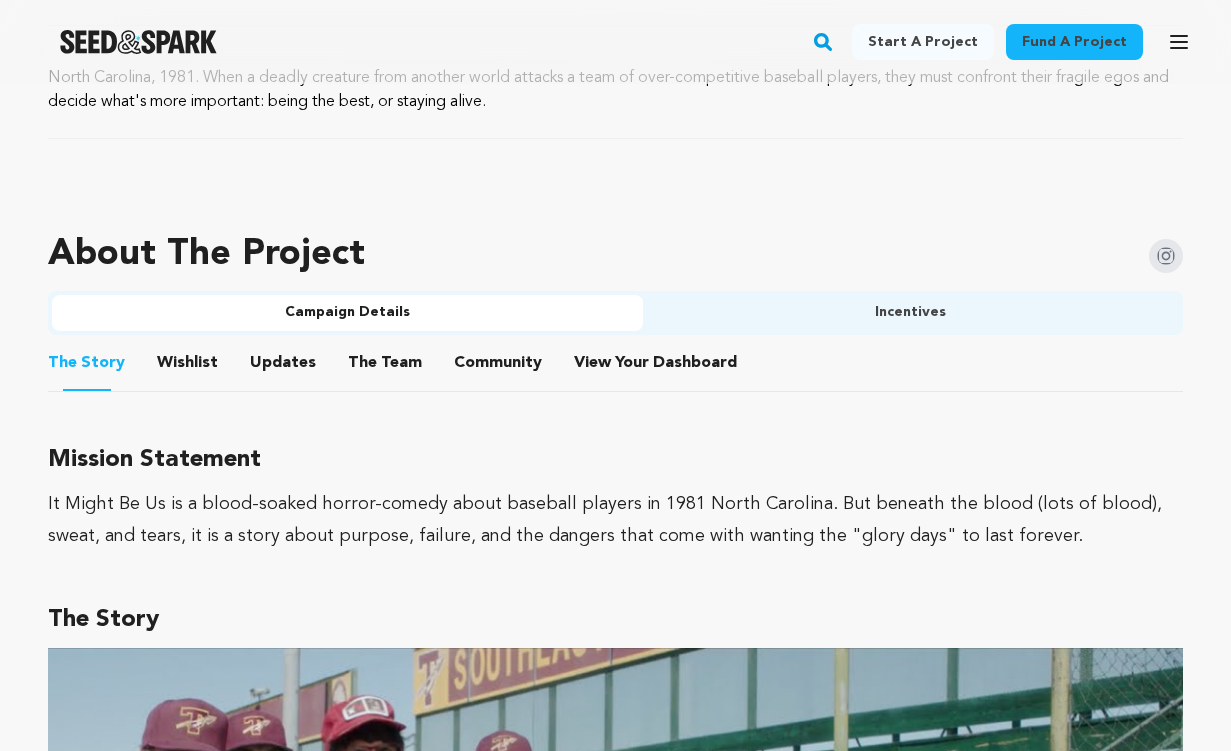 click on "Wishlist" at bounding box center (188, 367) 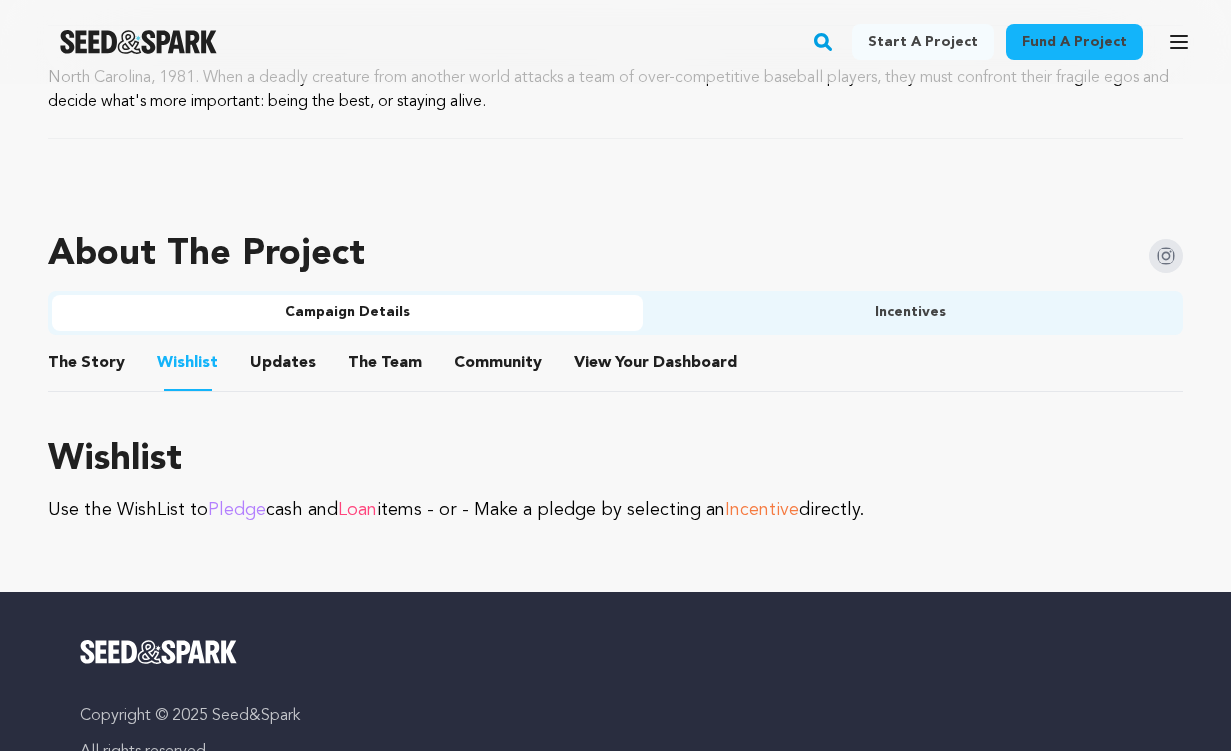 click on "Updates" at bounding box center (283, 367) 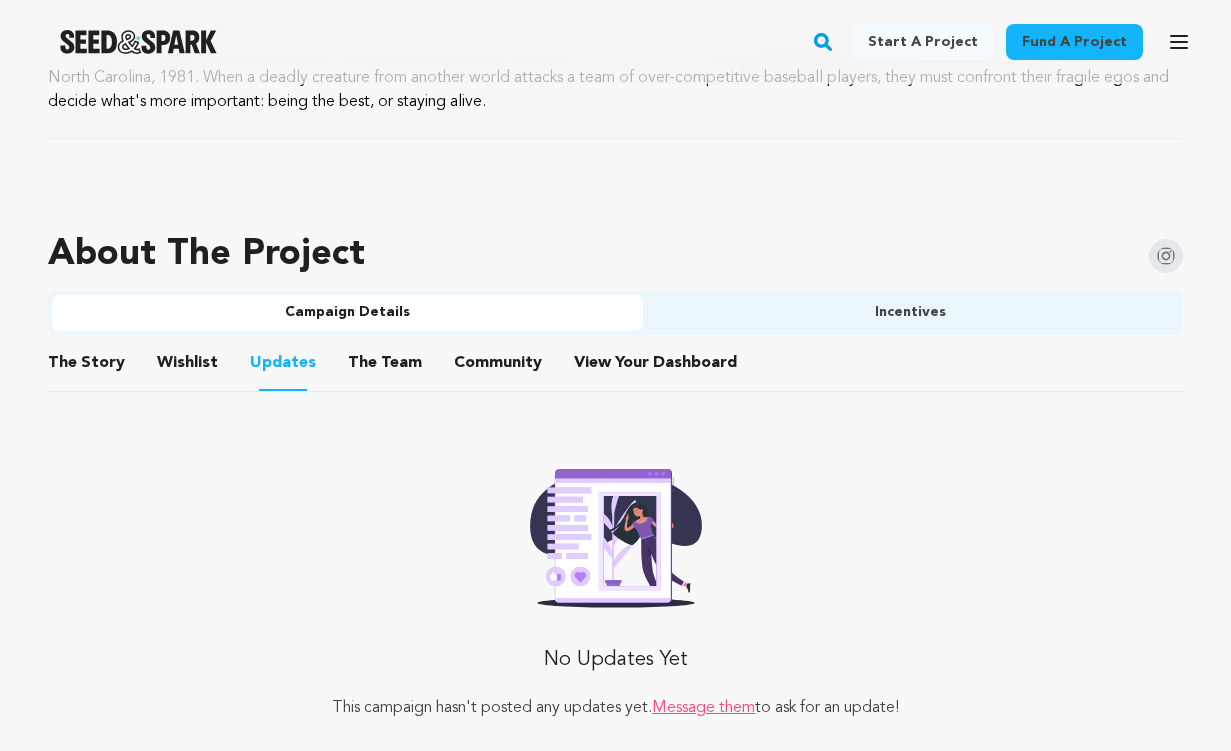 click on "The Team" at bounding box center [385, 367] 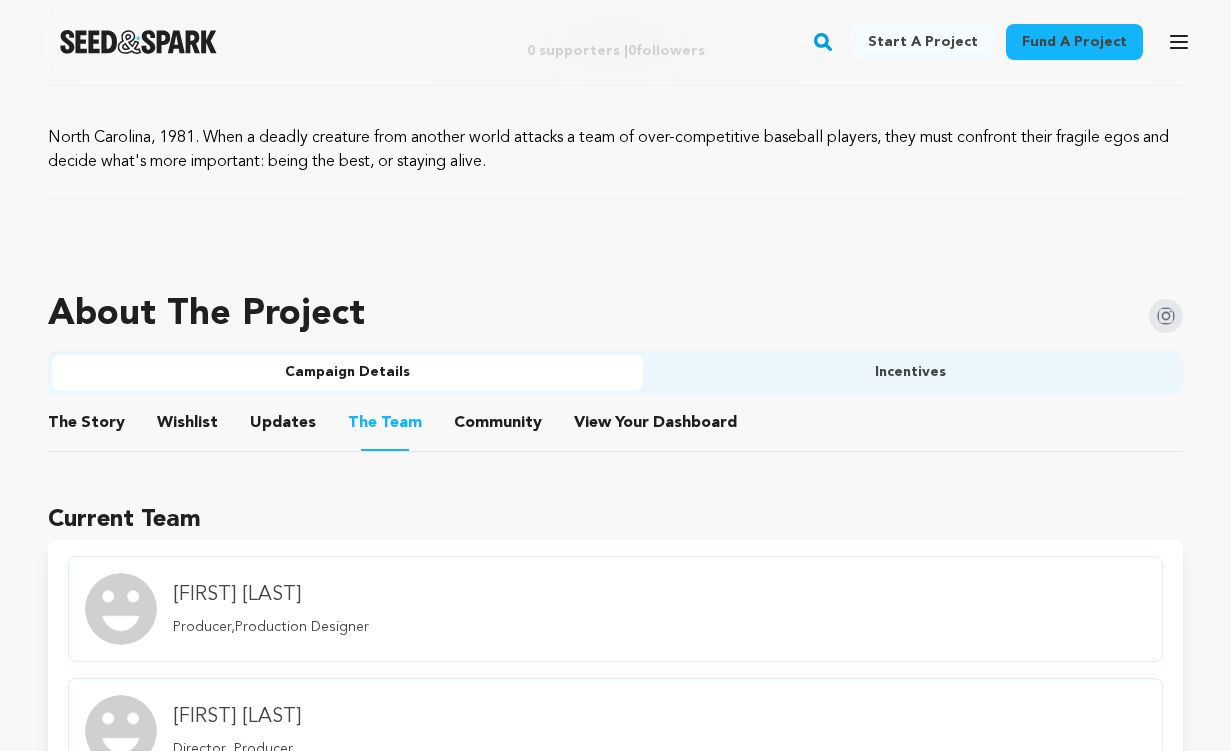 scroll, scrollTop: 922, scrollLeft: 0, axis: vertical 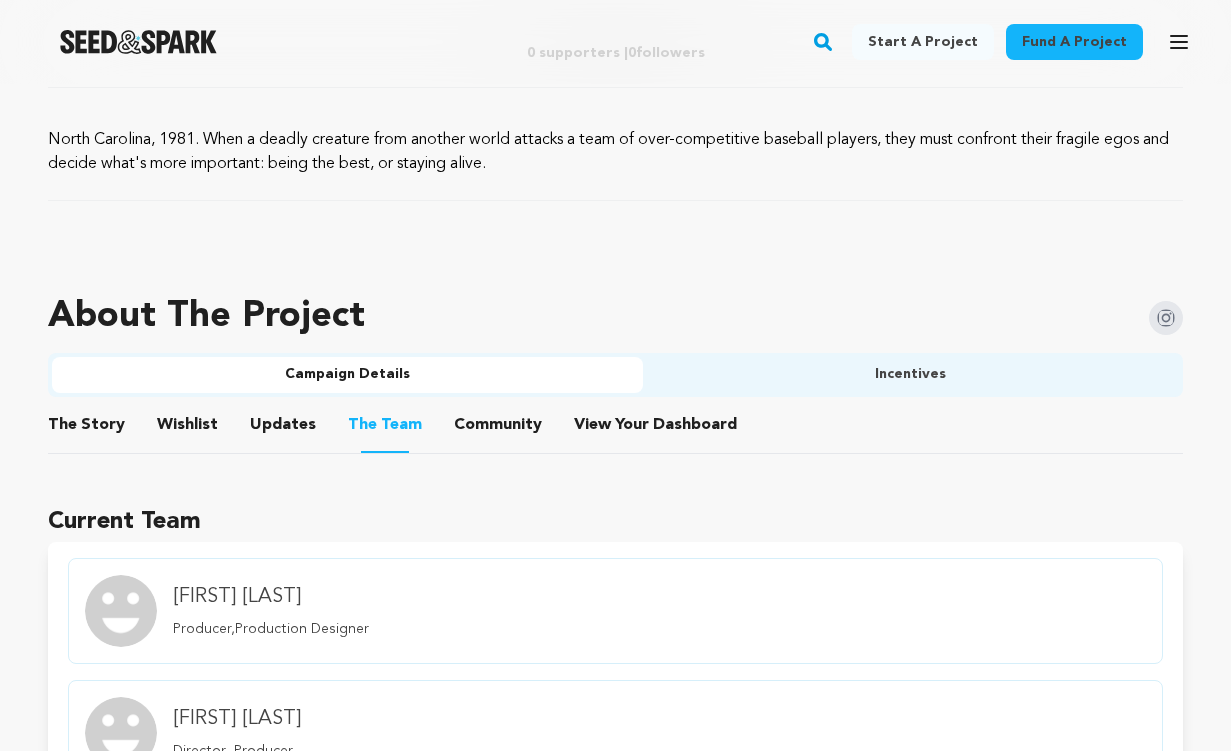 click on "Community" at bounding box center [498, 429] 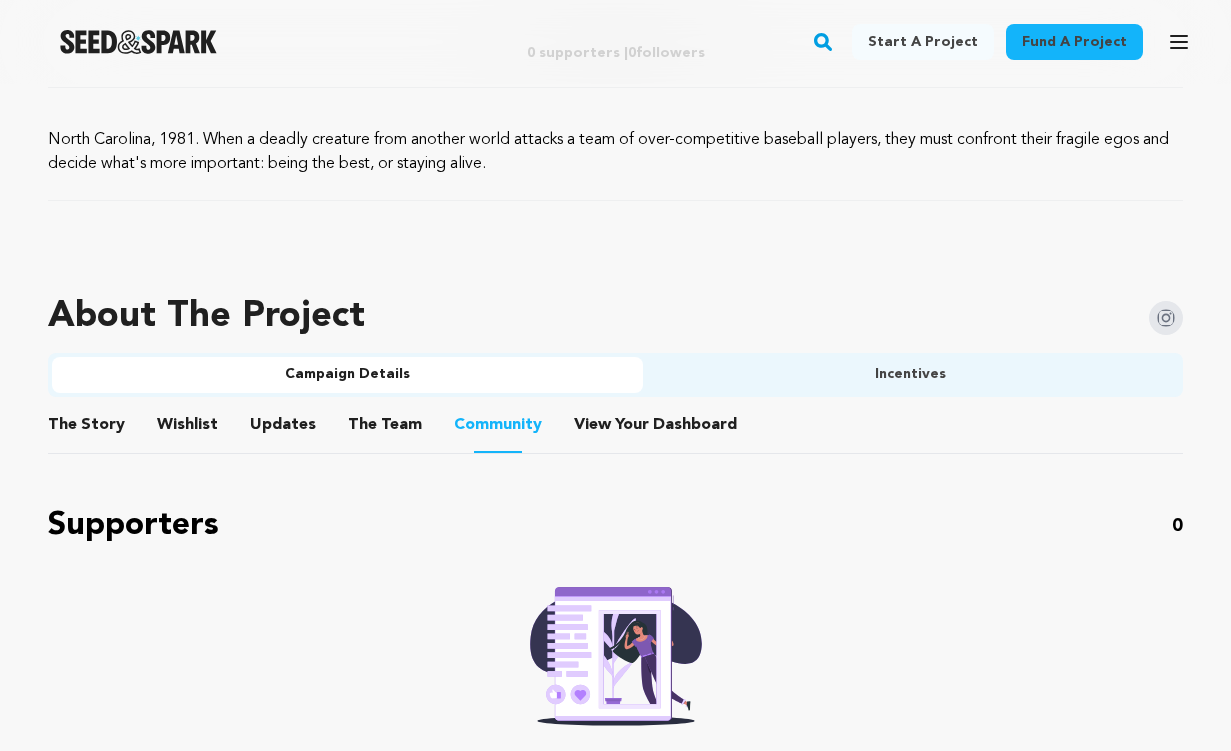 click on "View Your Dashboard" at bounding box center (598, 429) 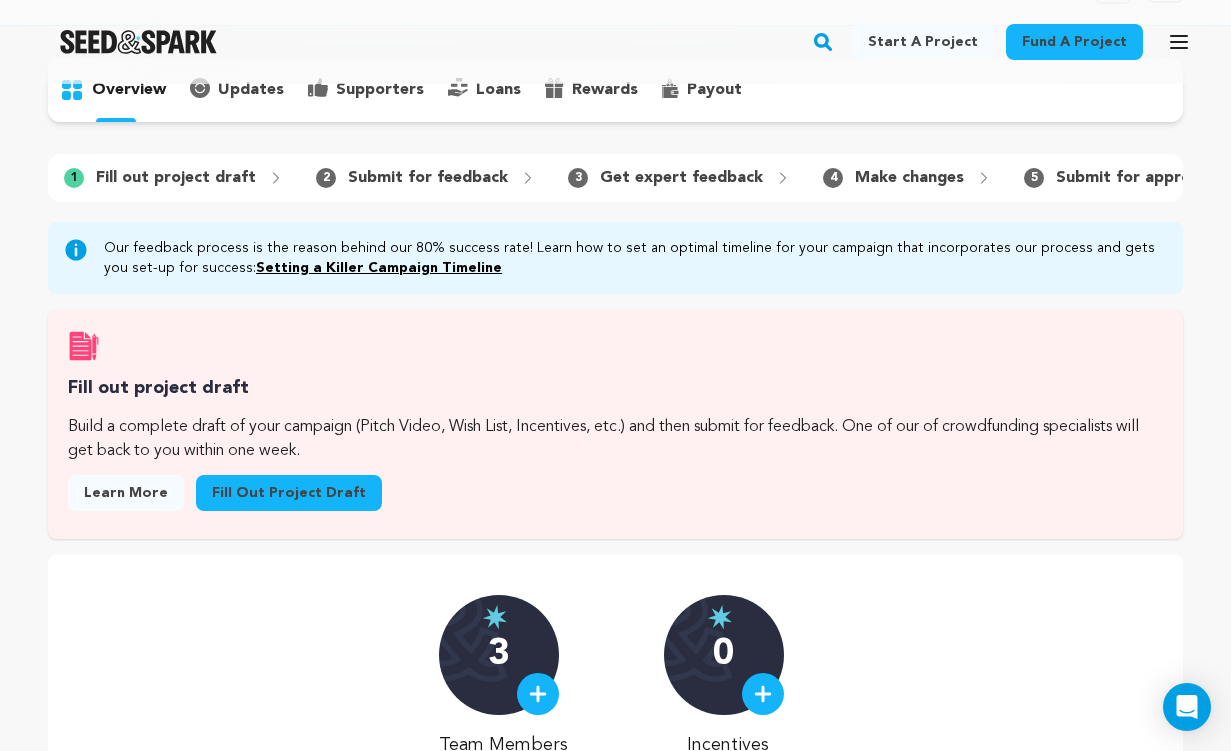 scroll, scrollTop: 0, scrollLeft: 0, axis: both 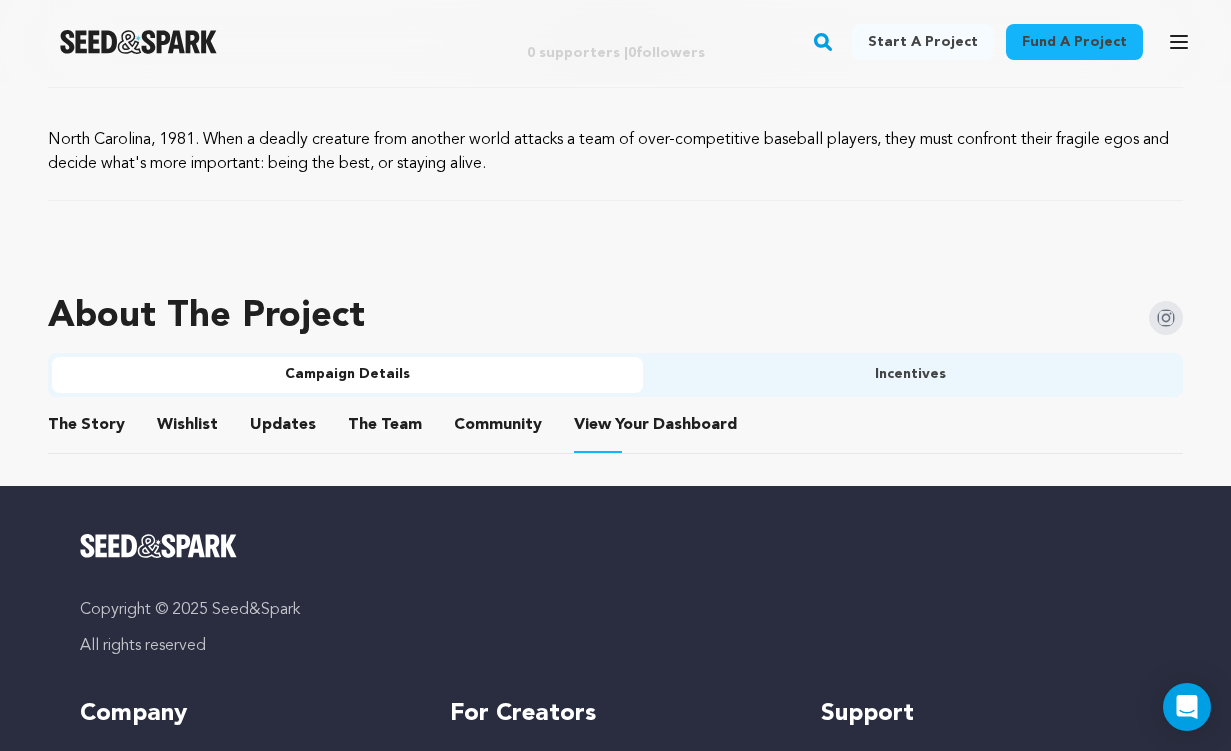 click on "The Story" at bounding box center (87, 429) 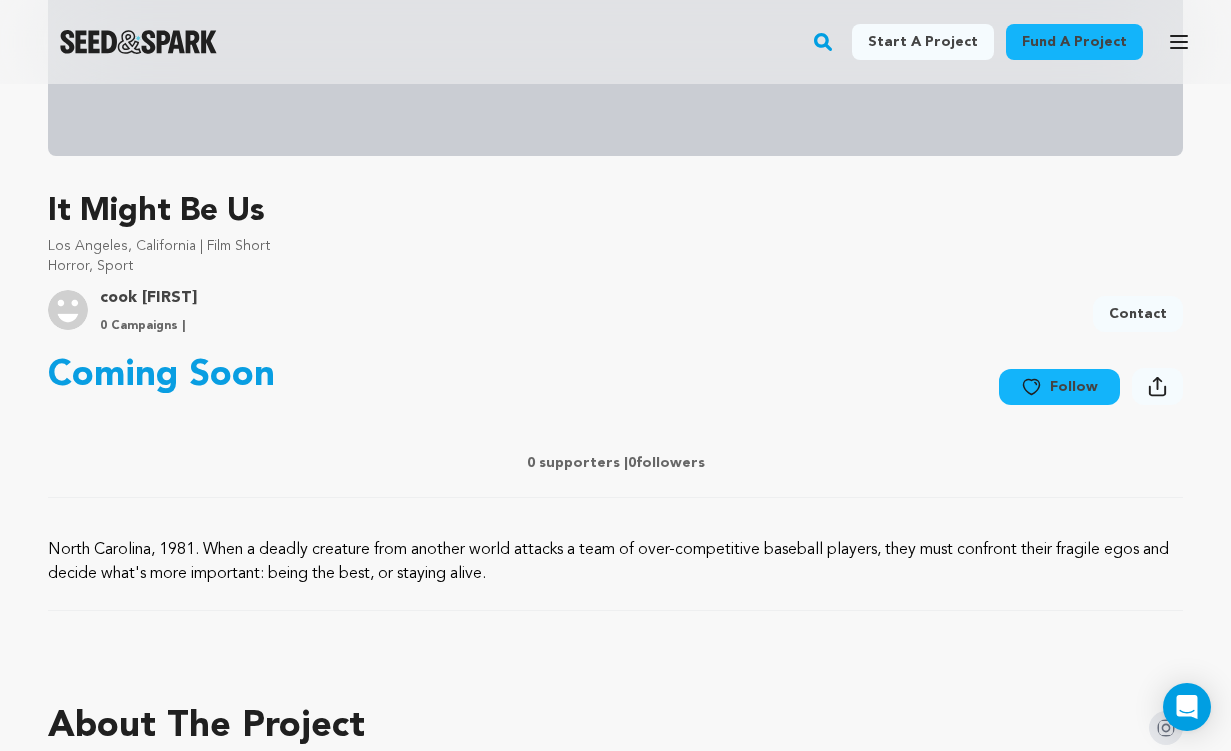 scroll, scrollTop: 0, scrollLeft: 0, axis: both 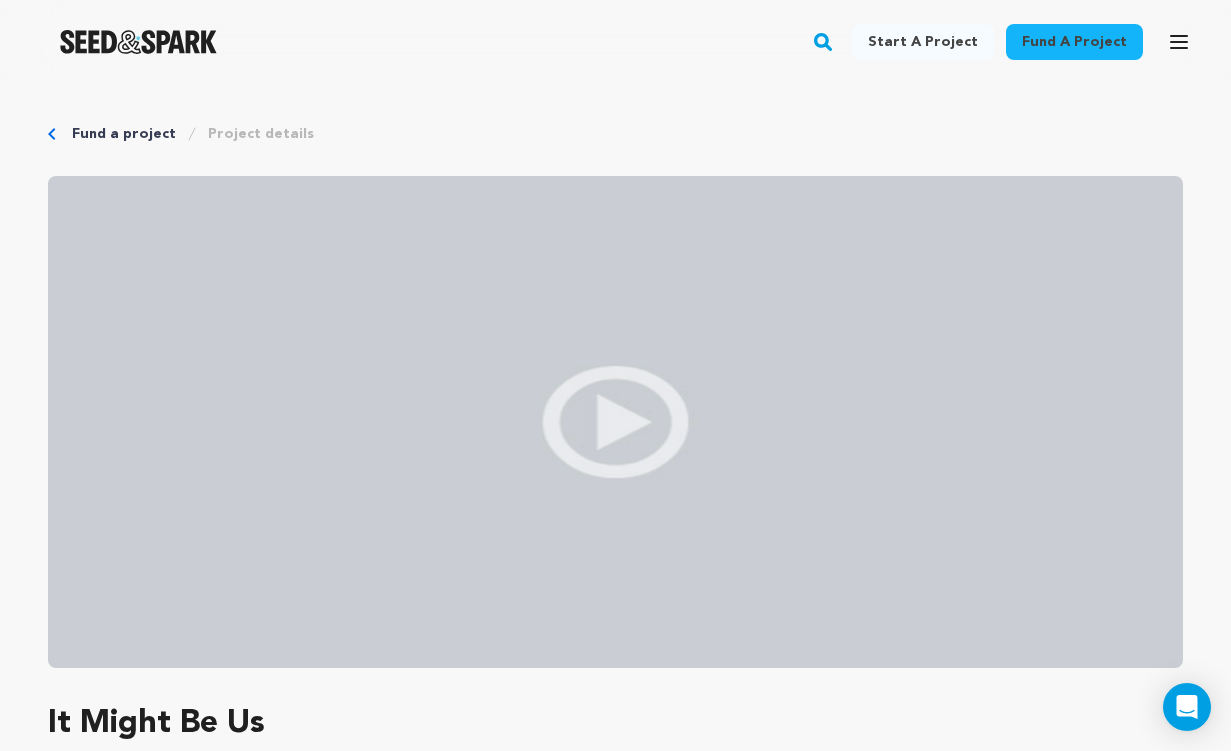 click 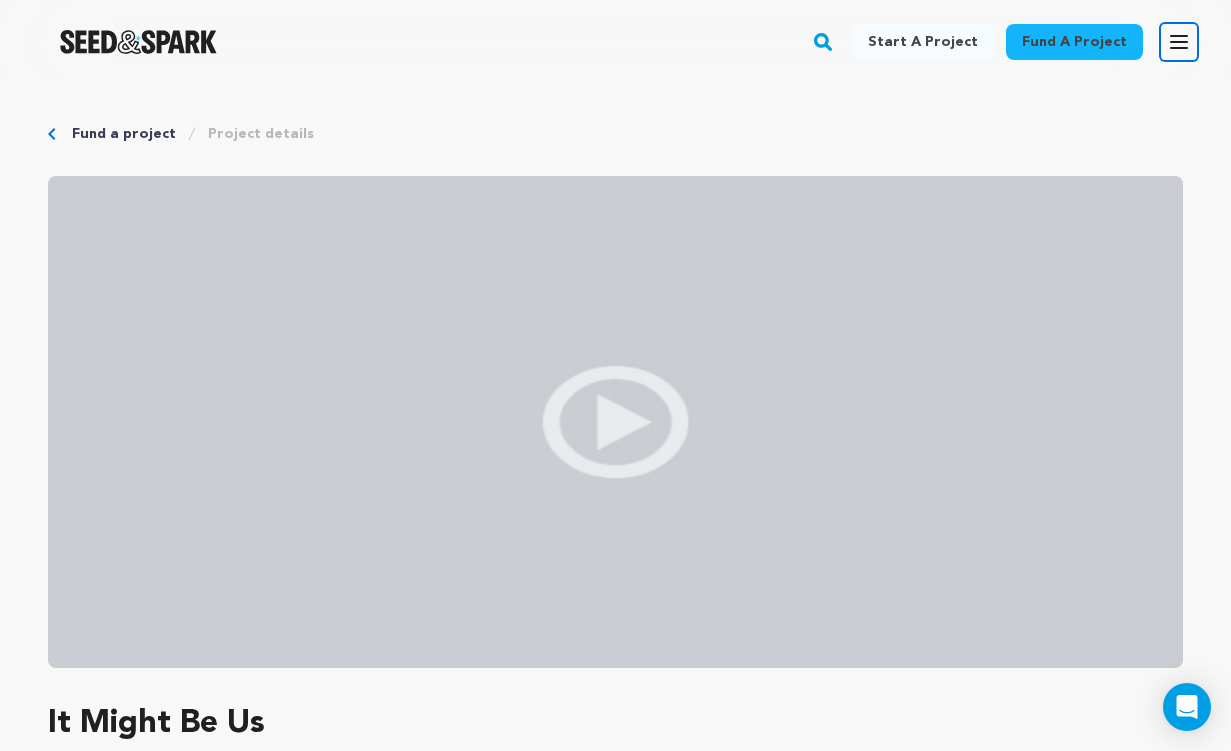 click 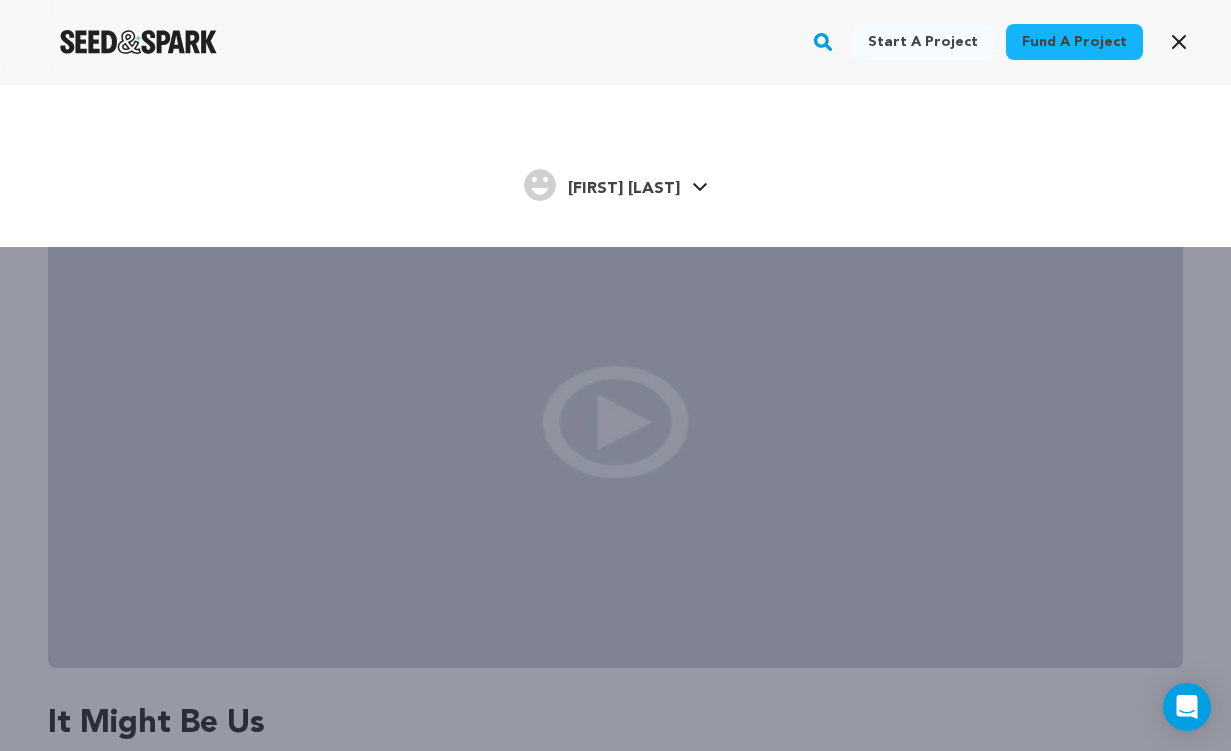 click on "Noah K.
Noah K." at bounding box center (616, 183) 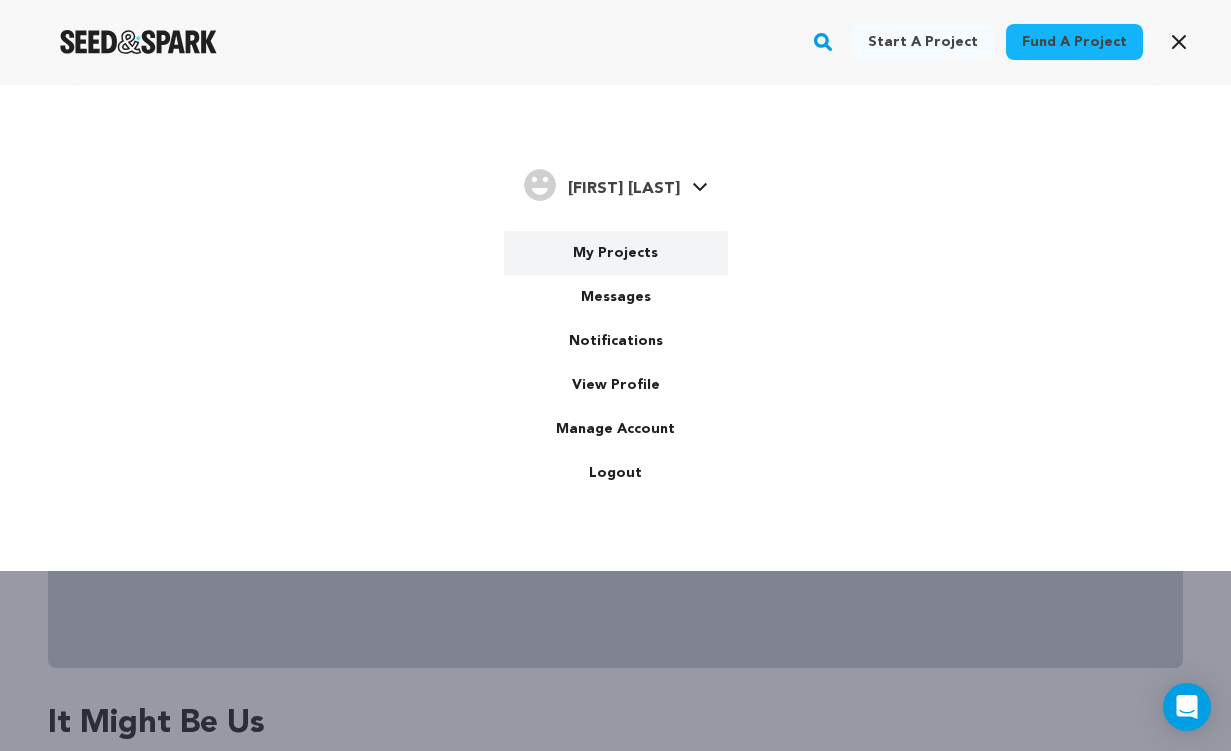 click on "My Projects" at bounding box center (616, 253) 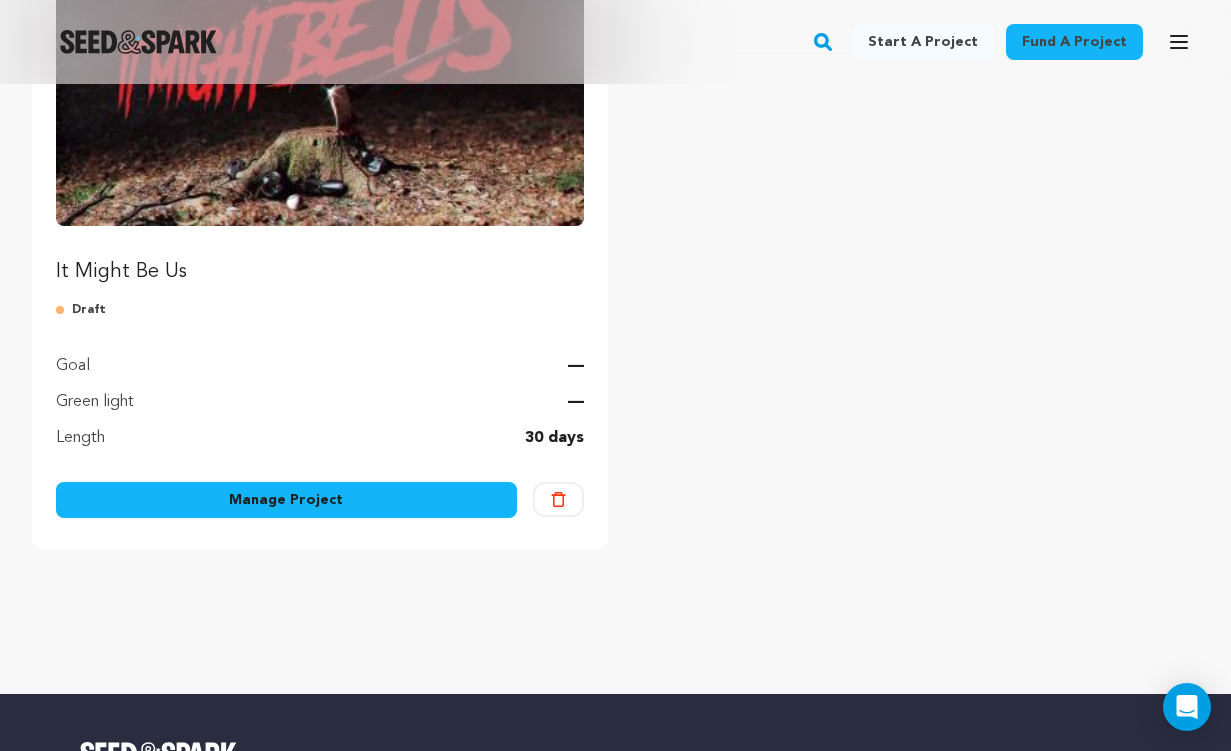 scroll, scrollTop: 386, scrollLeft: 0, axis: vertical 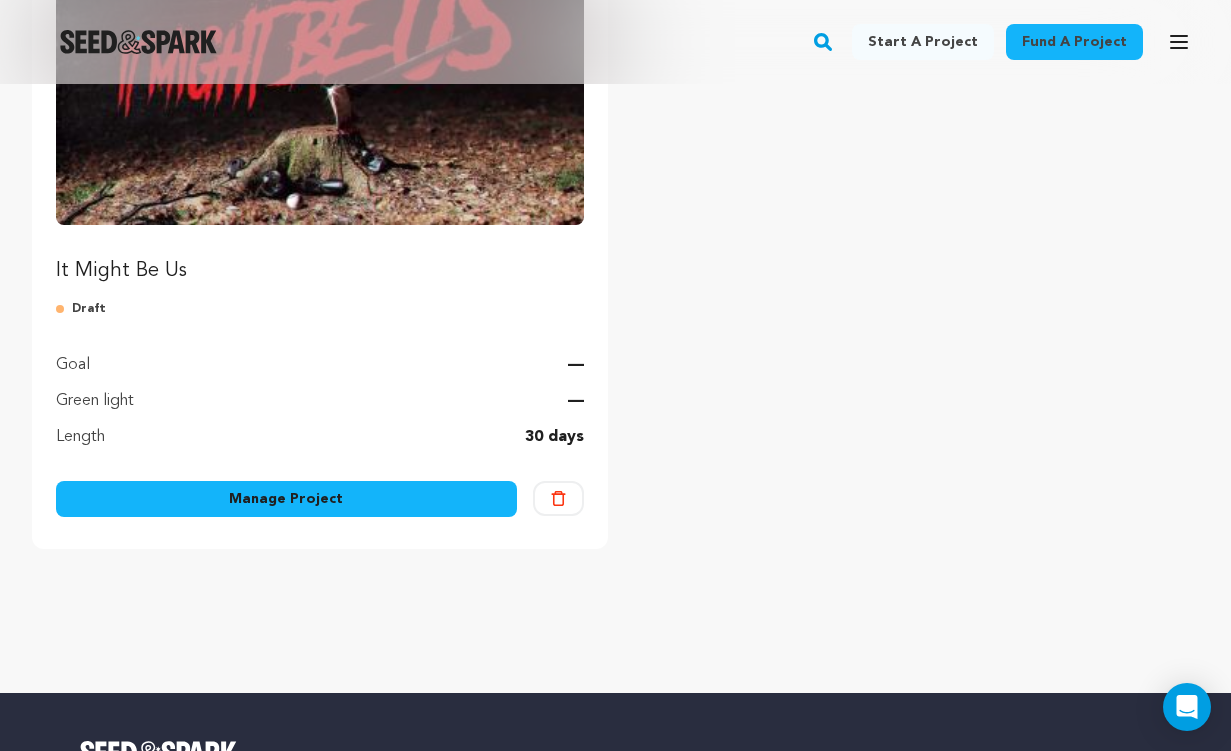 click on "Manage Project" at bounding box center [286, 499] 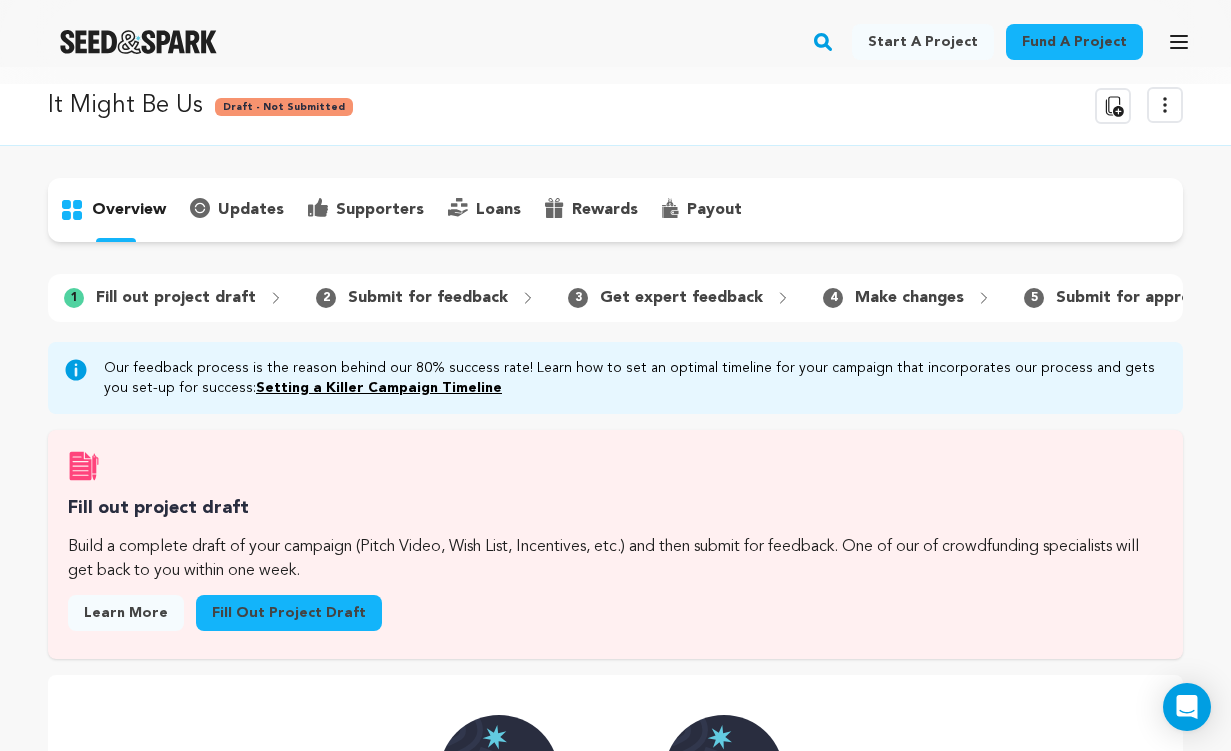 scroll, scrollTop: 0, scrollLeft: 0, axis: both 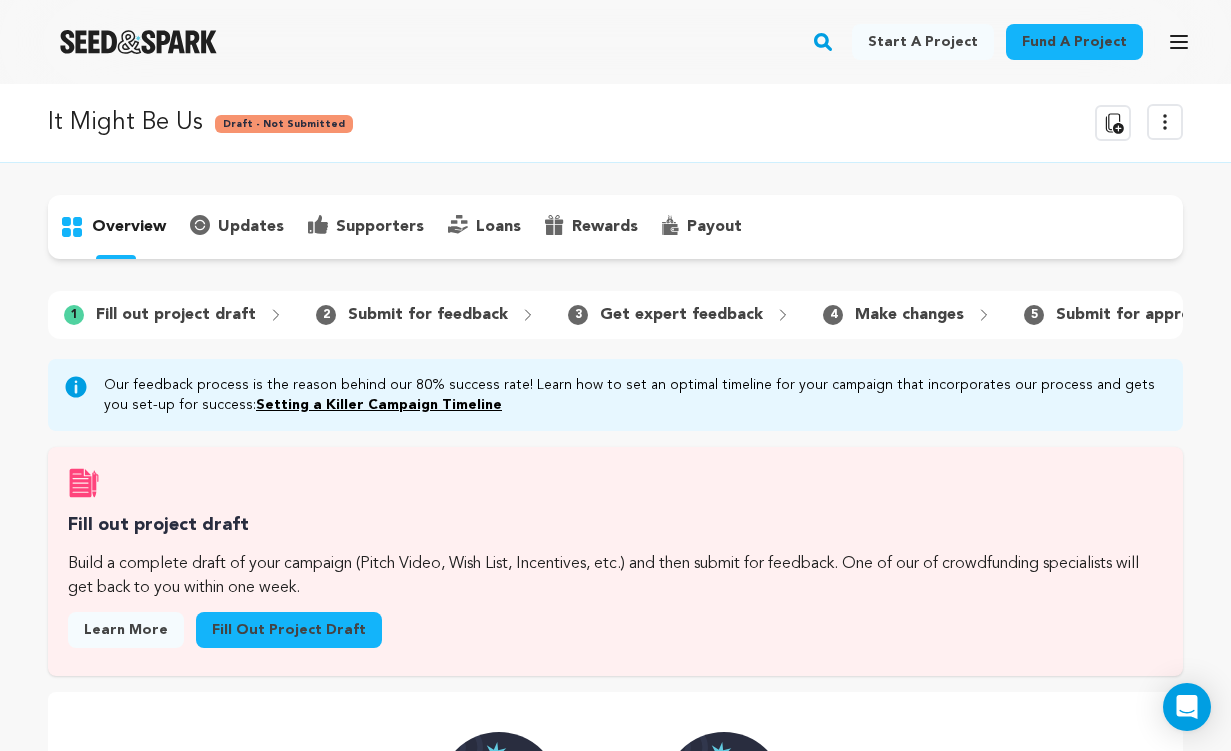 click 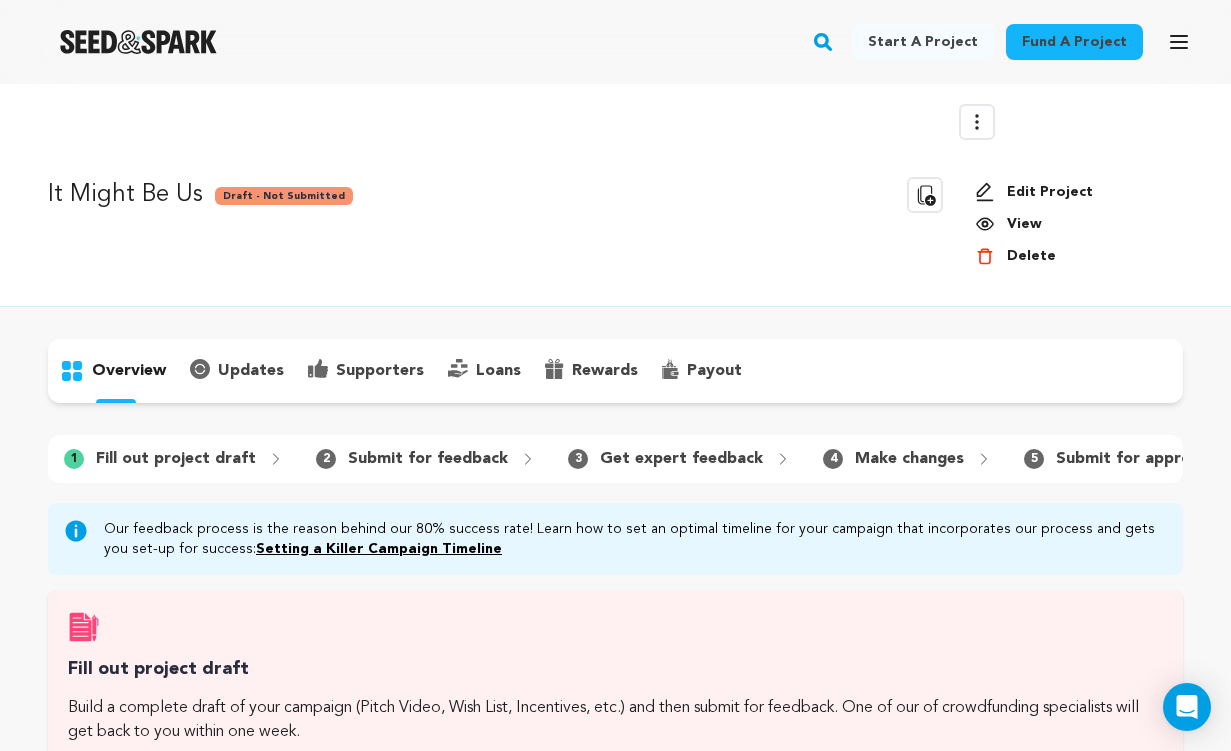 click on "Edit Project" at bounding box center (1071, 192) 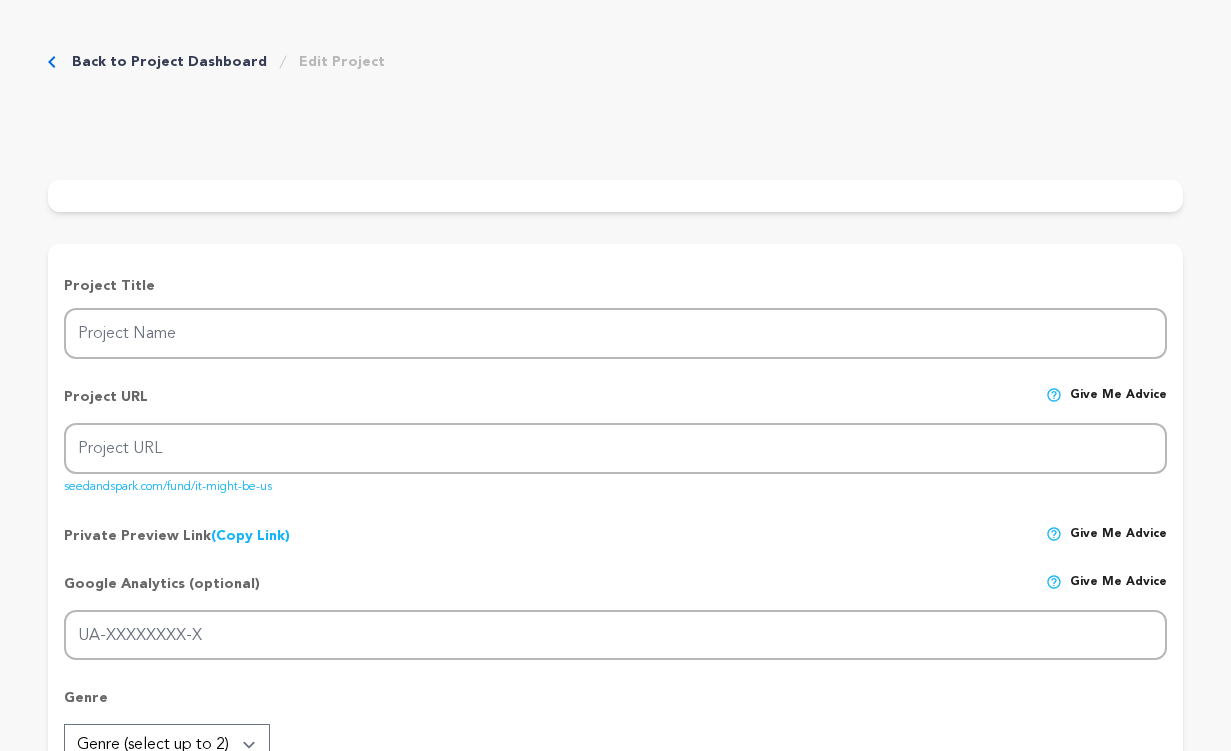 scroll, scrollTop: 0, scrollLeft: 0, axis: both 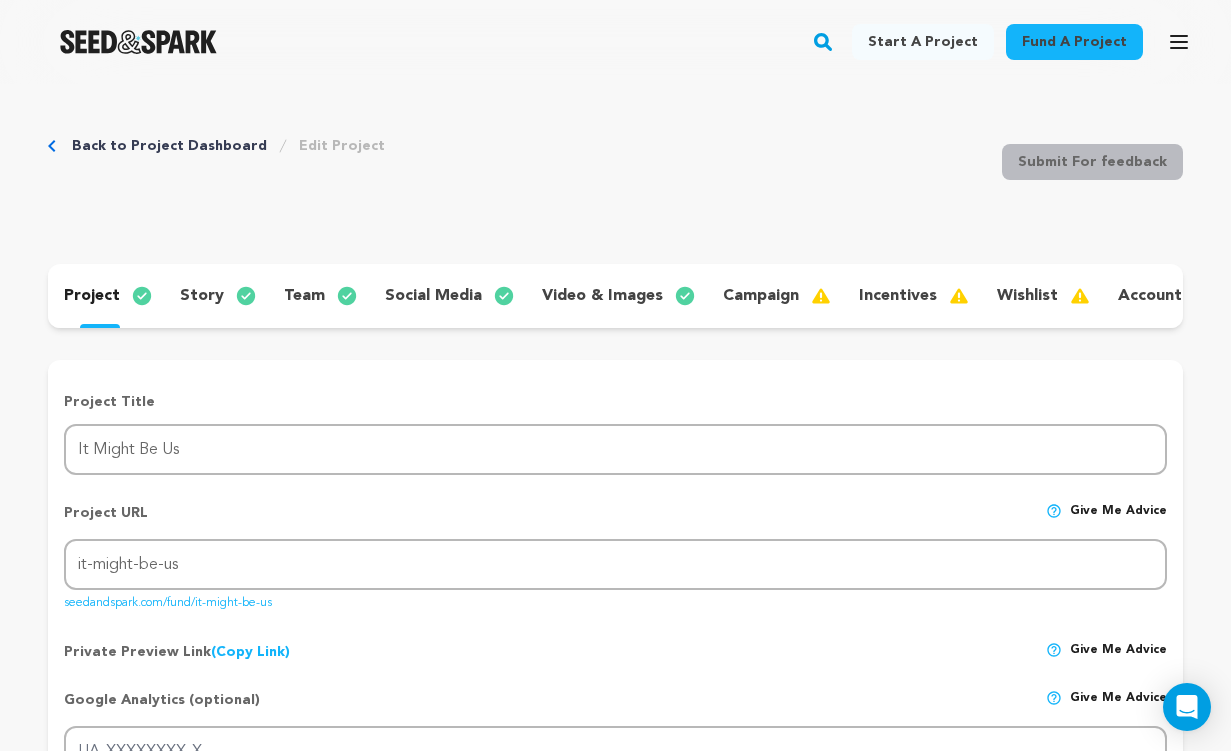 click on "story" at bounding box center (202, 296) 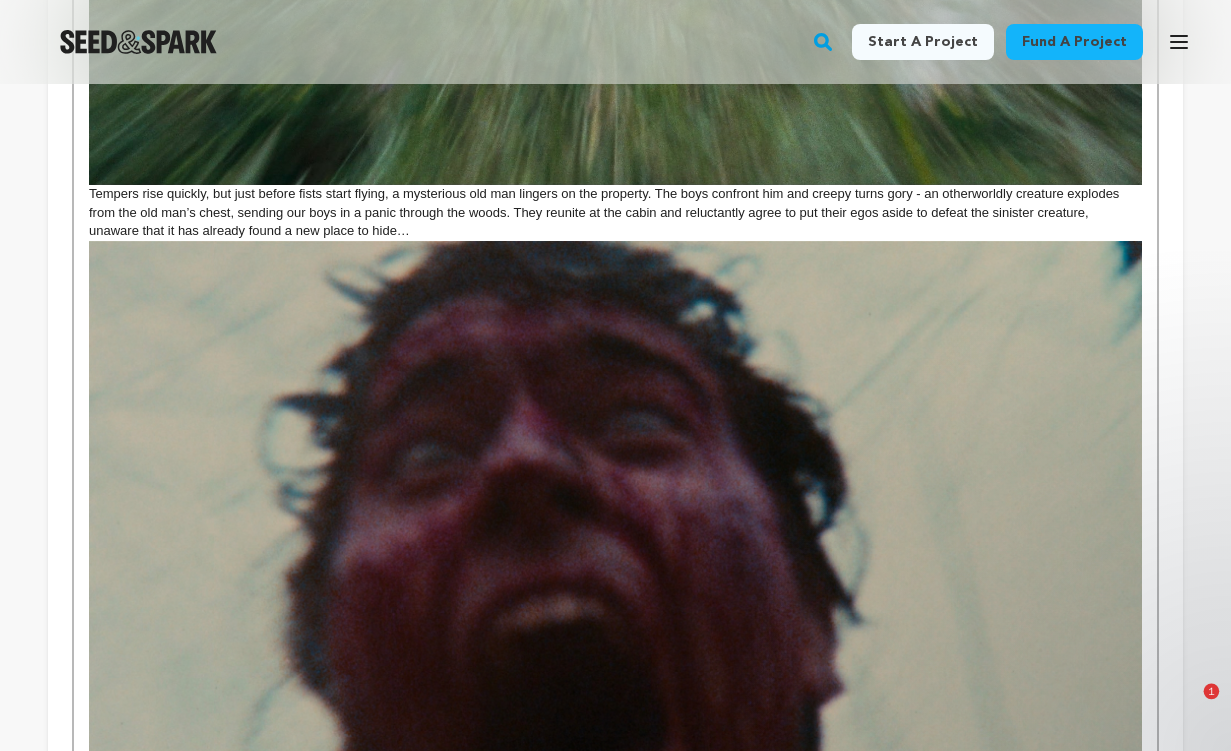 scroll, scrollTop: 1579, scrollLeft: 0, axis: vertical 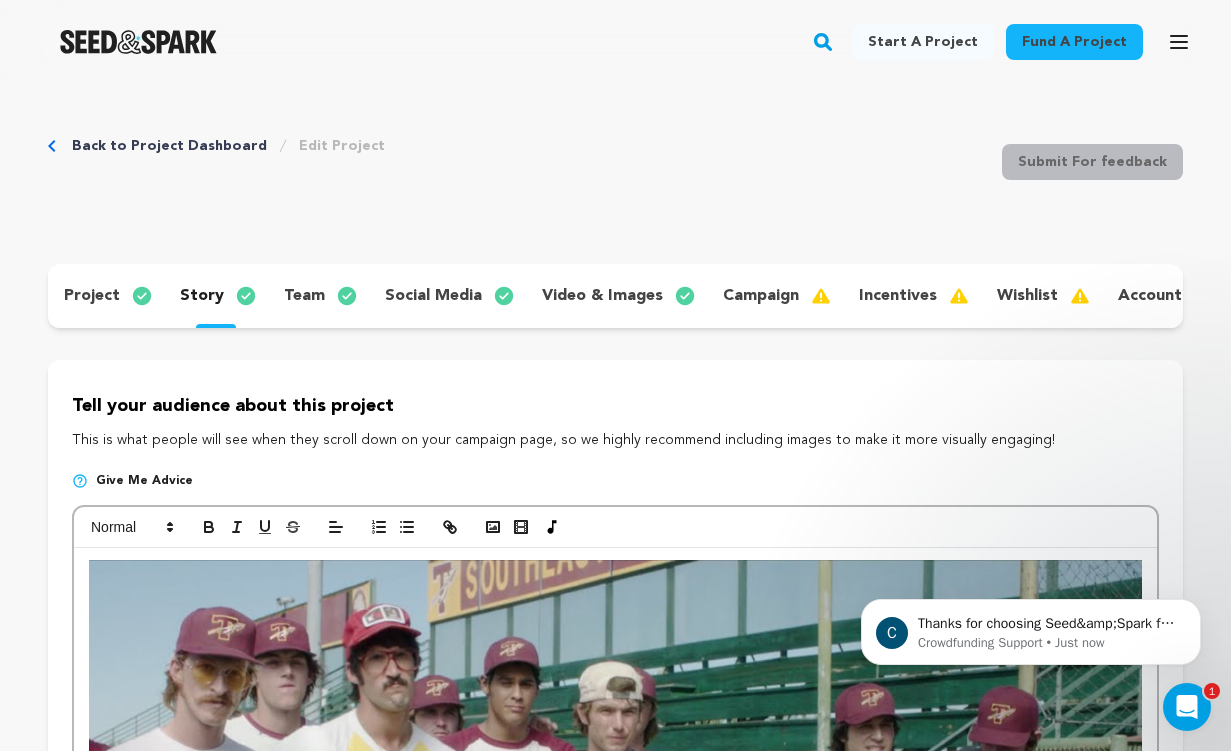 click on "team" at bounding box center [304, 296] 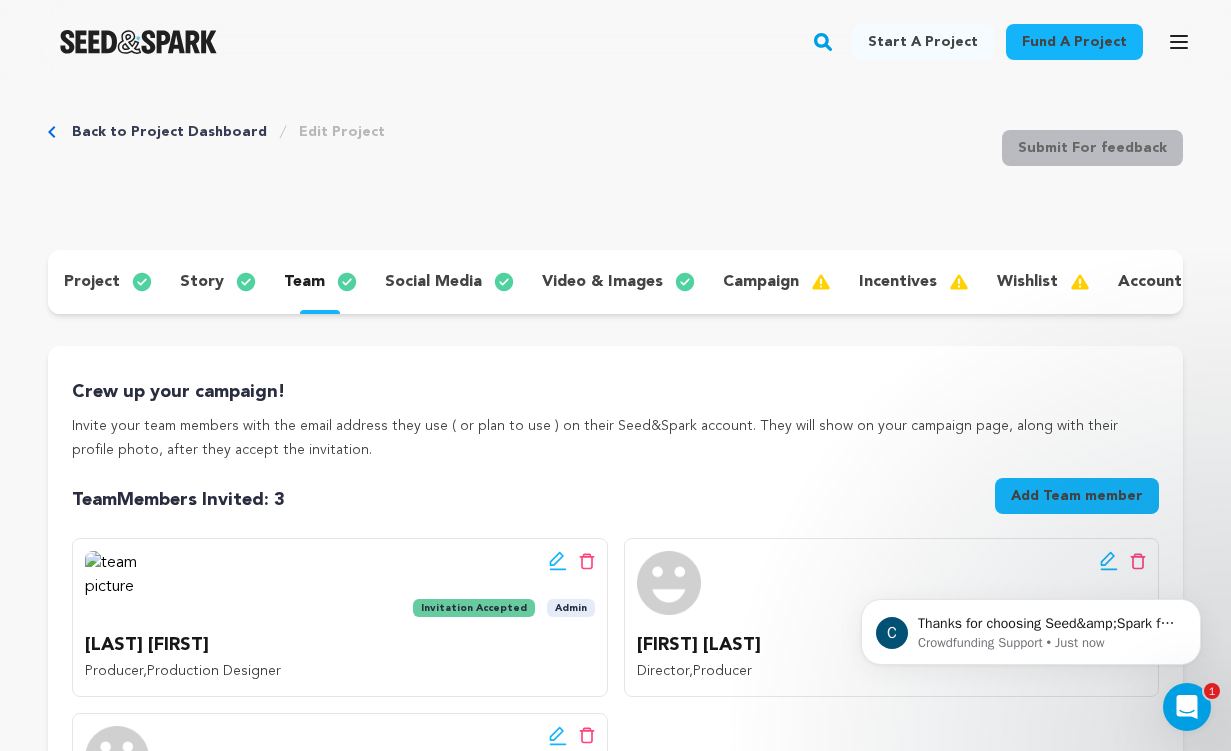scroll, scrollTop: 15, scrollLeft: 0, axis: vertical 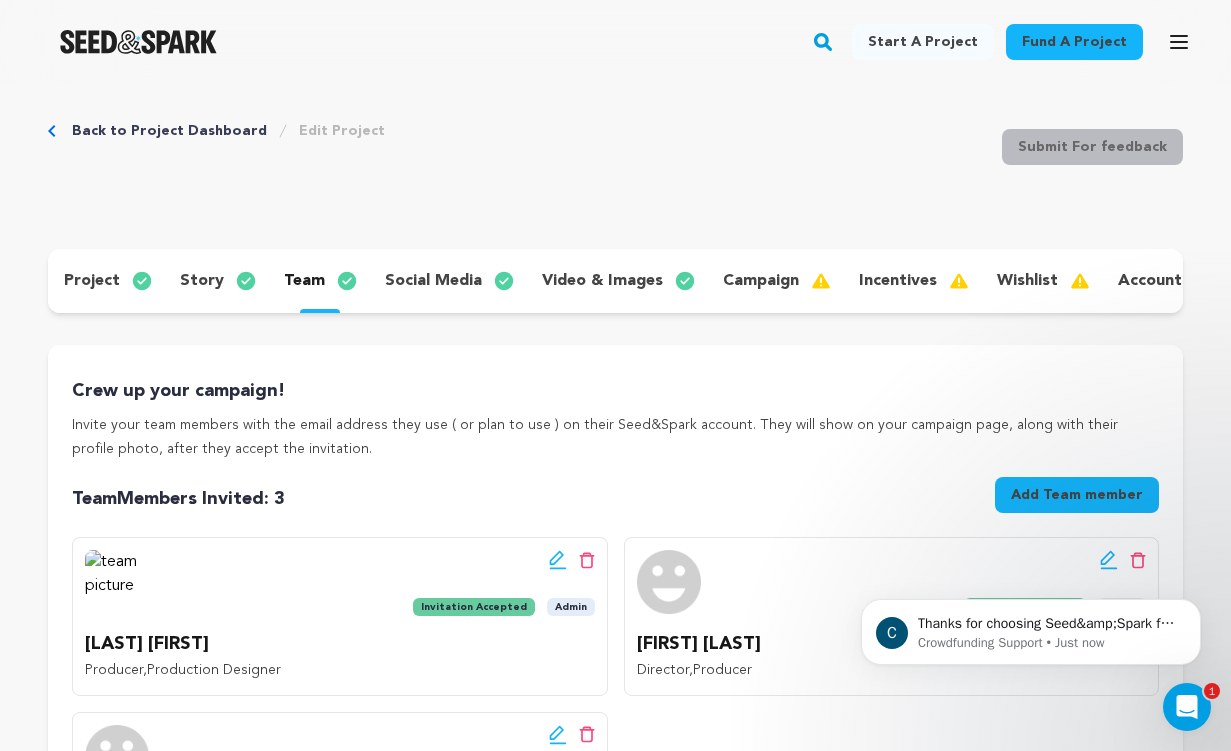 click on "social media" at bounding box center (433, 281) 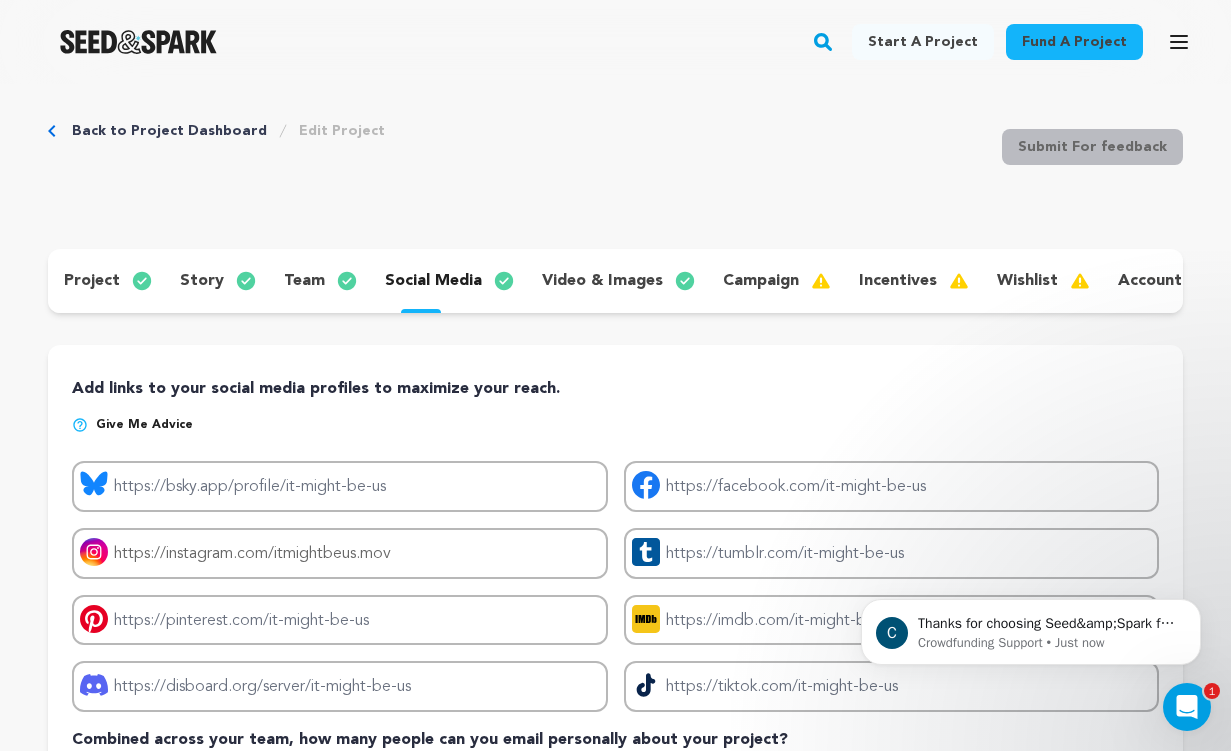 click on "video & images" at bounding box center (602, 281) 